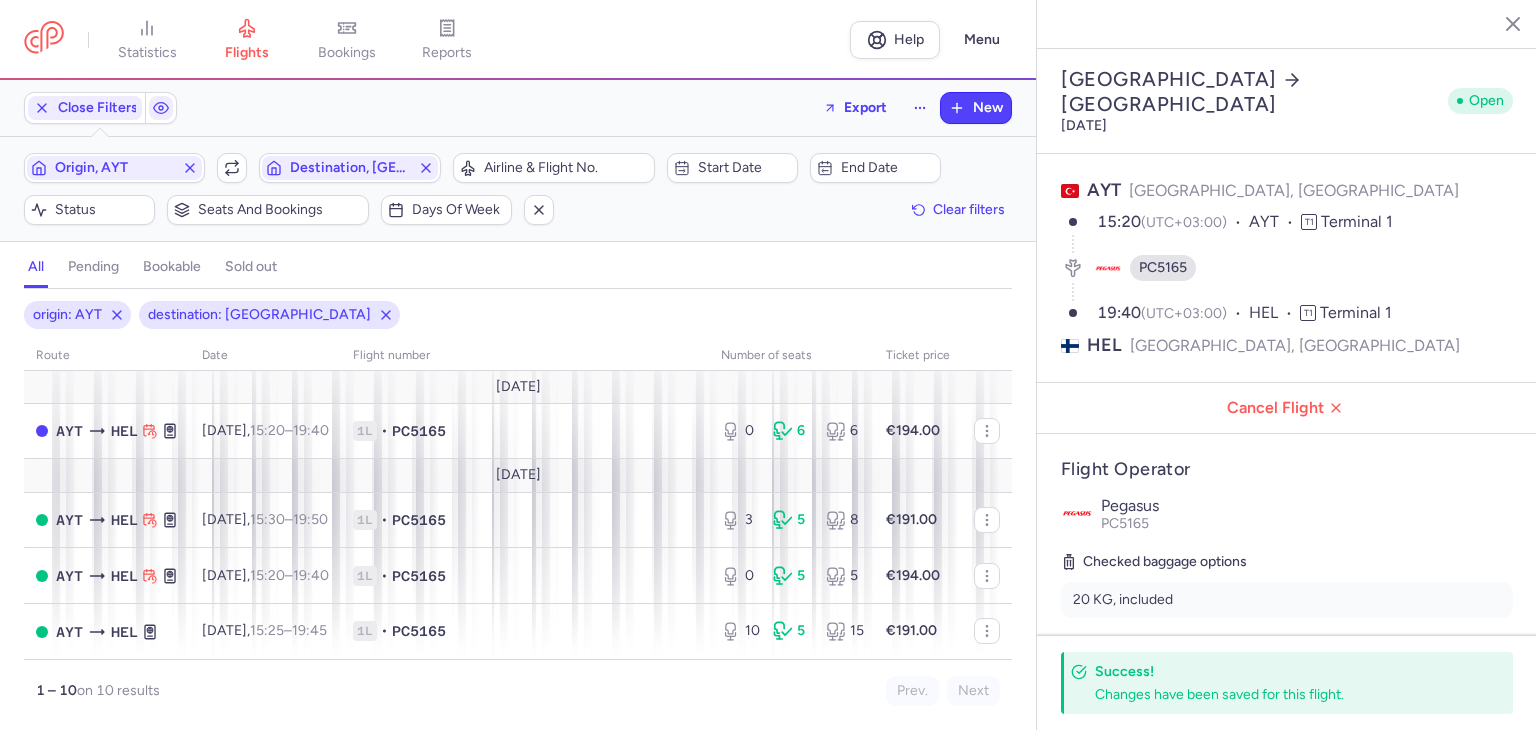 select on "days" 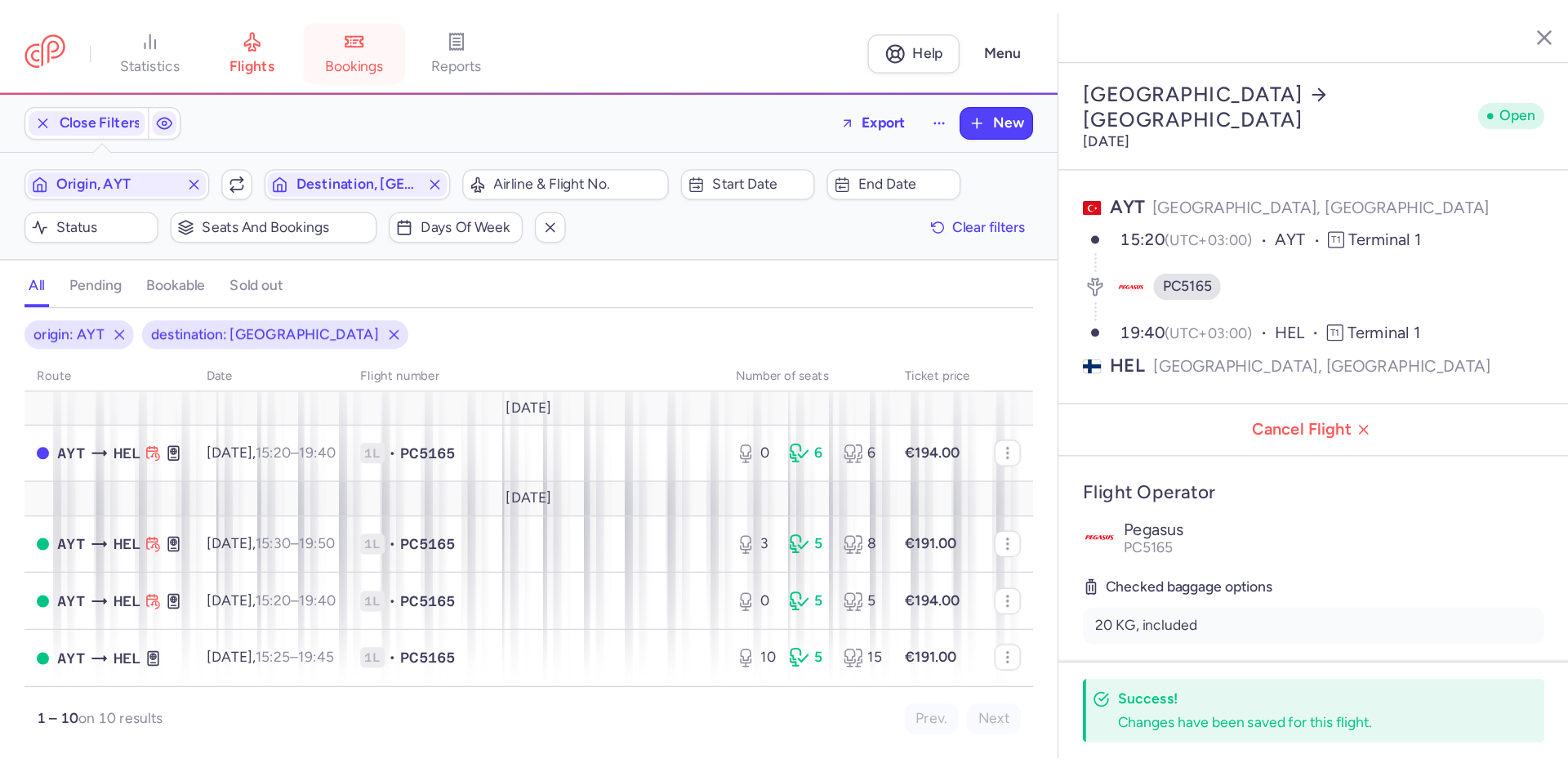scroll, scrollTop: 258, scrollLeft: 0, axis: vertical 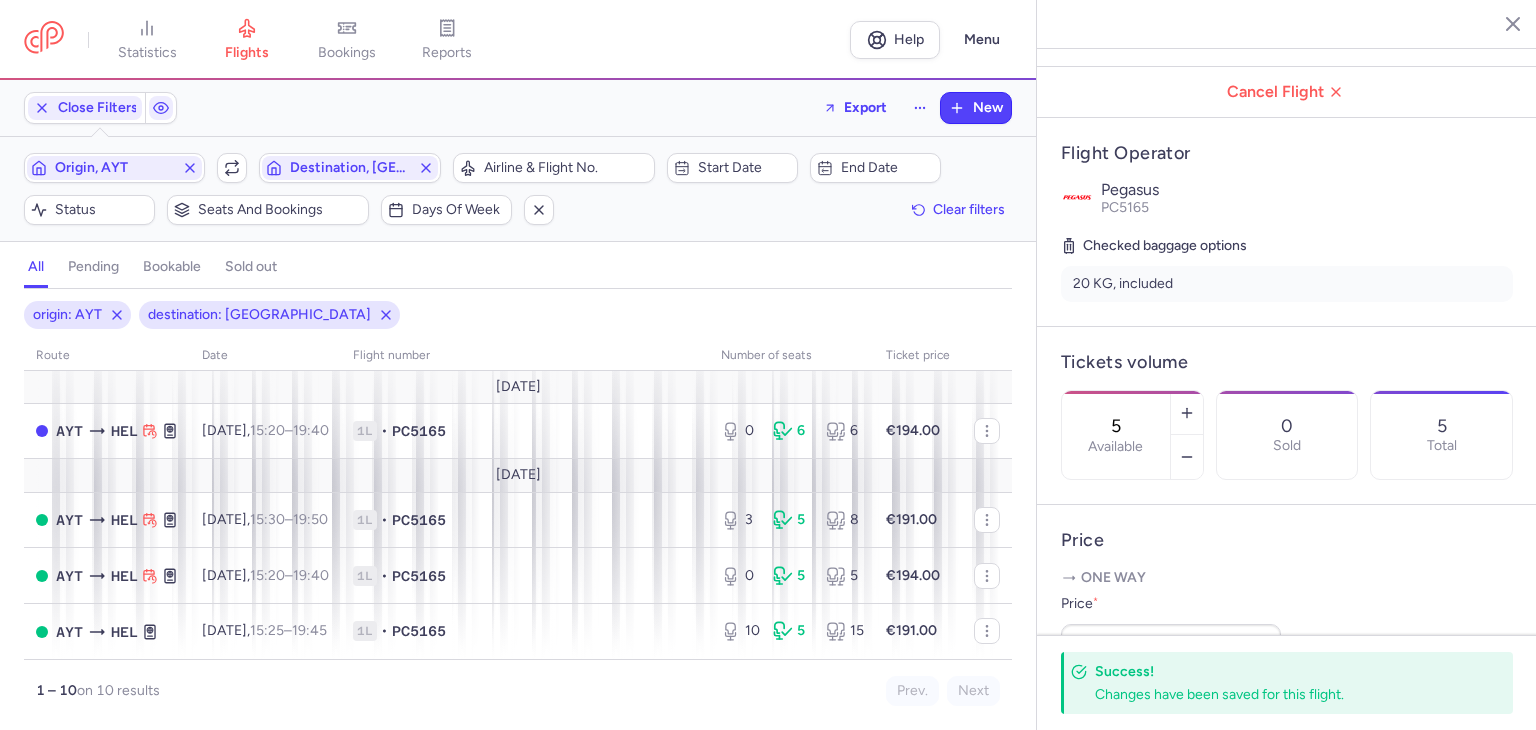 click on "bookings" at bounding box center (347, 40) 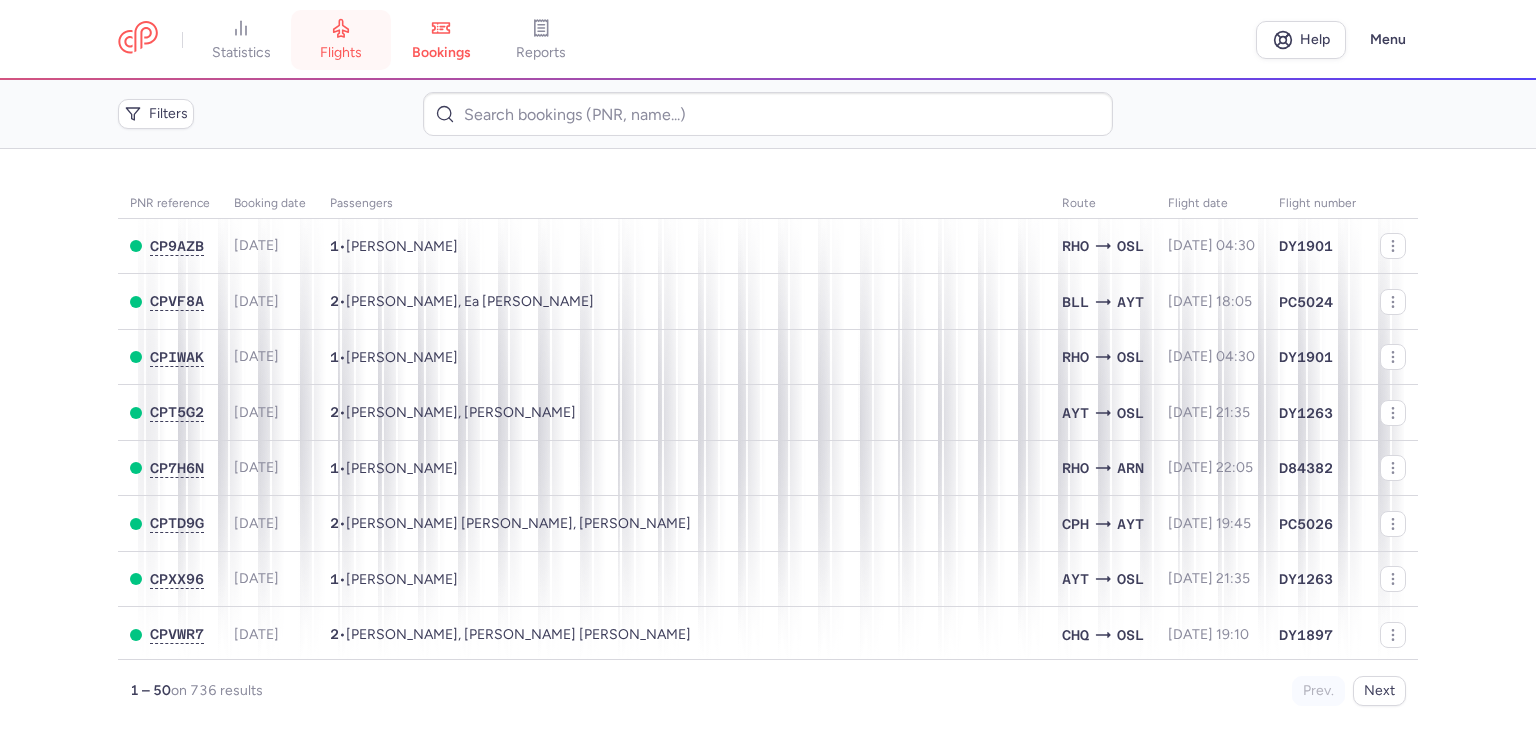 click on "flights" at bounding box center (341, 40) 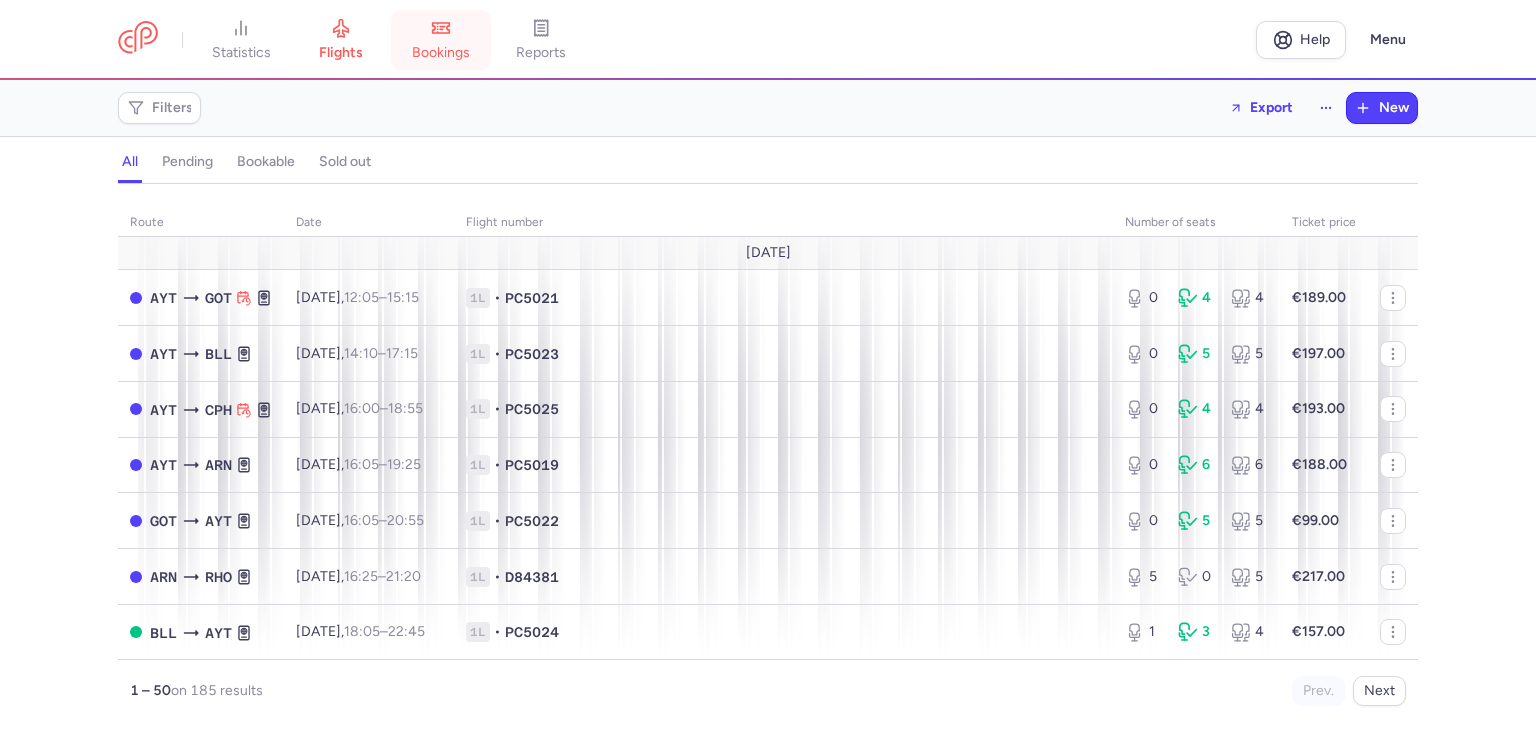 click 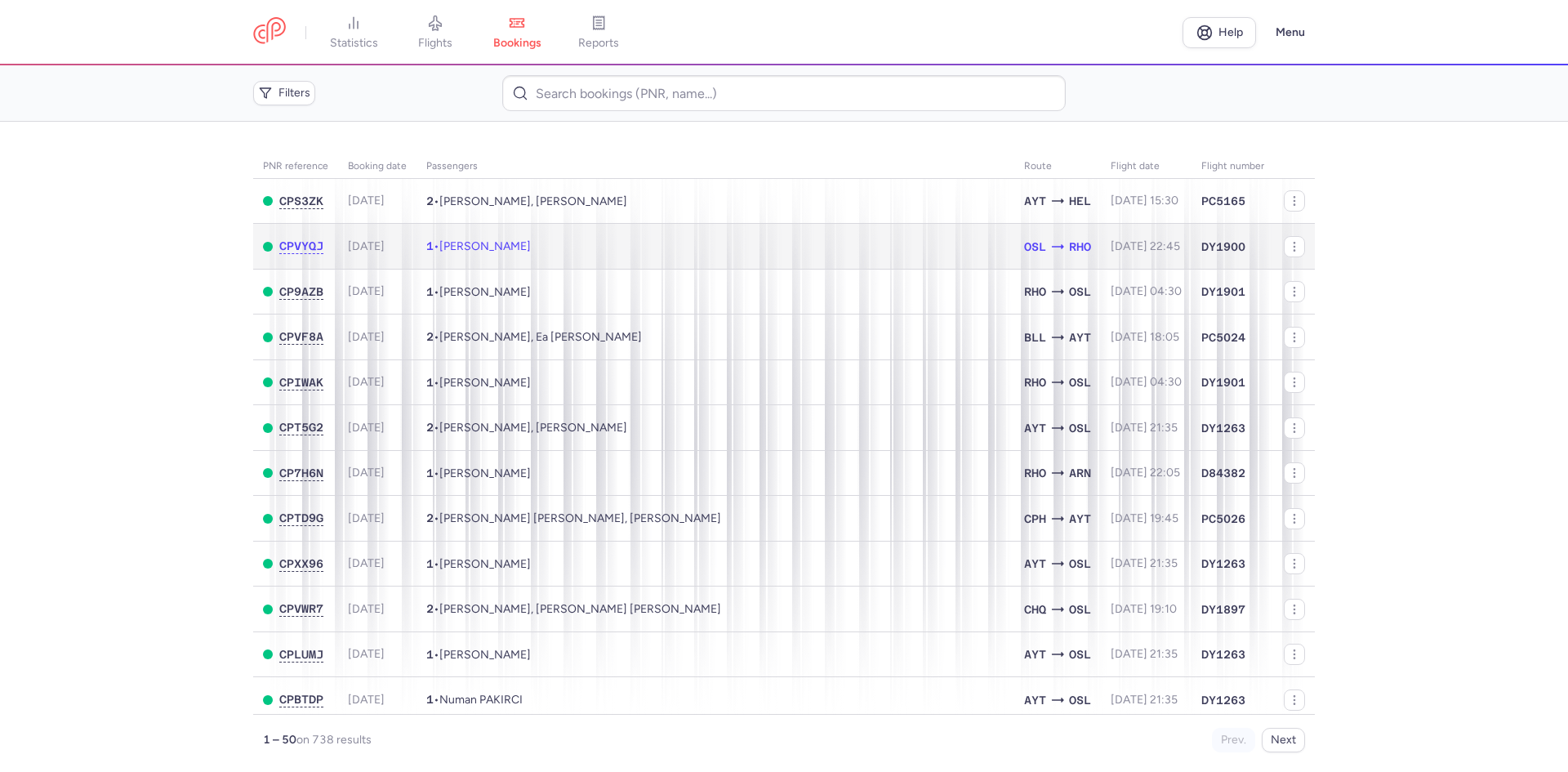click on "1  •  Konstantina ZOTA" 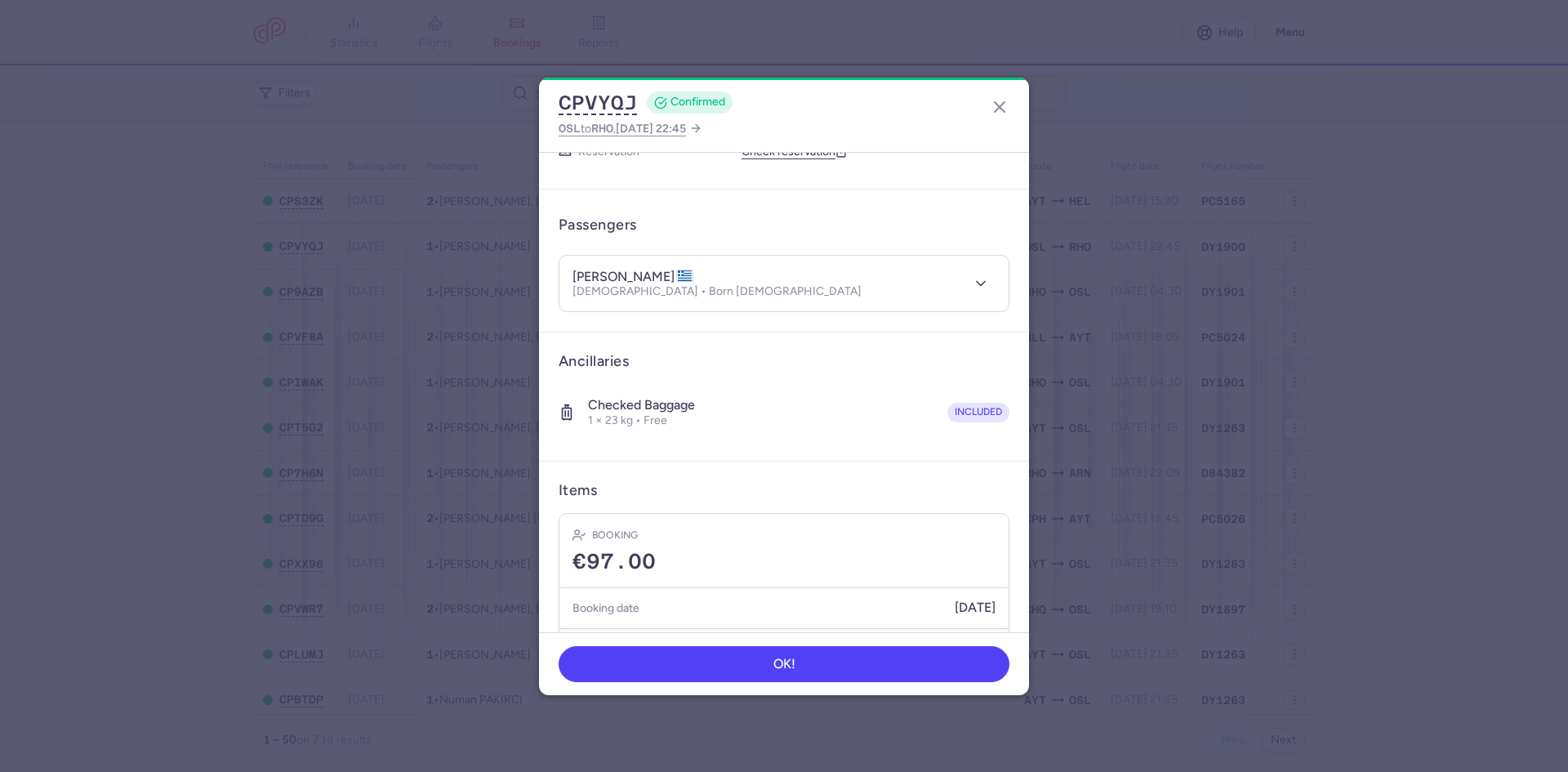 scroll, scrollTop: 127, scrollLeft: 0, axis: vertical 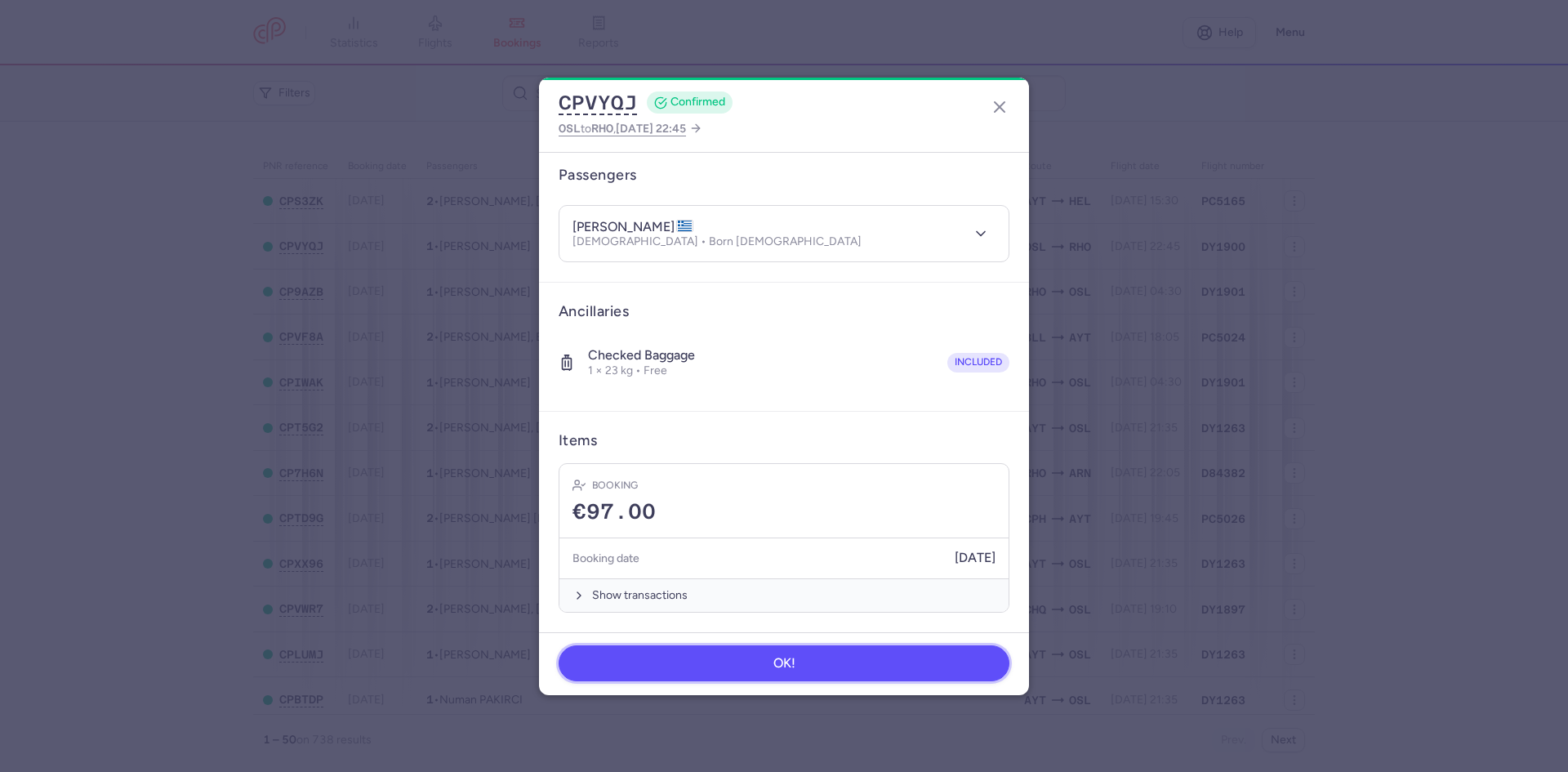 click on "OK!" at bounding box center [784, 663] 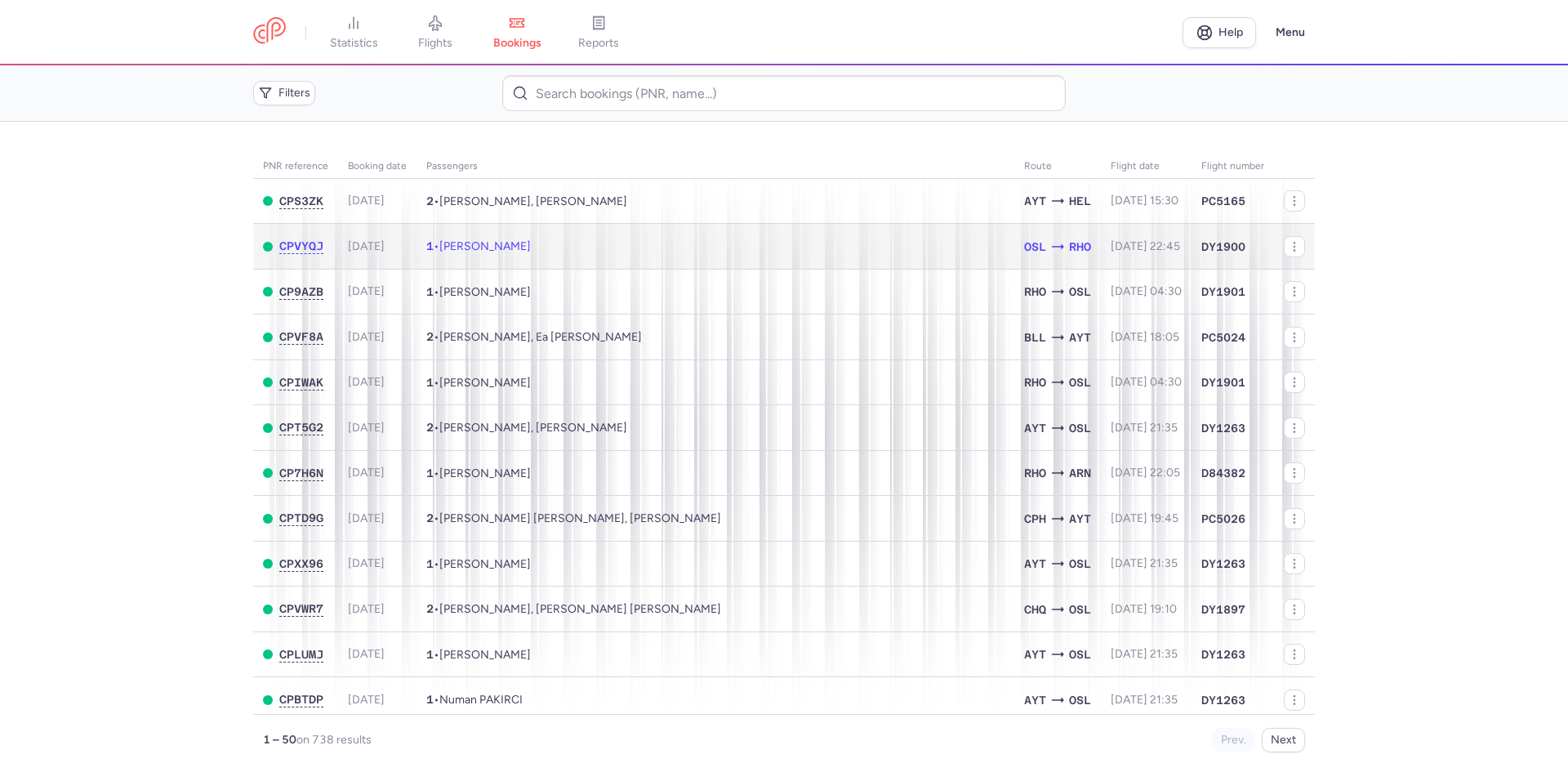 click on "1  •  Konstantina ZOTA" 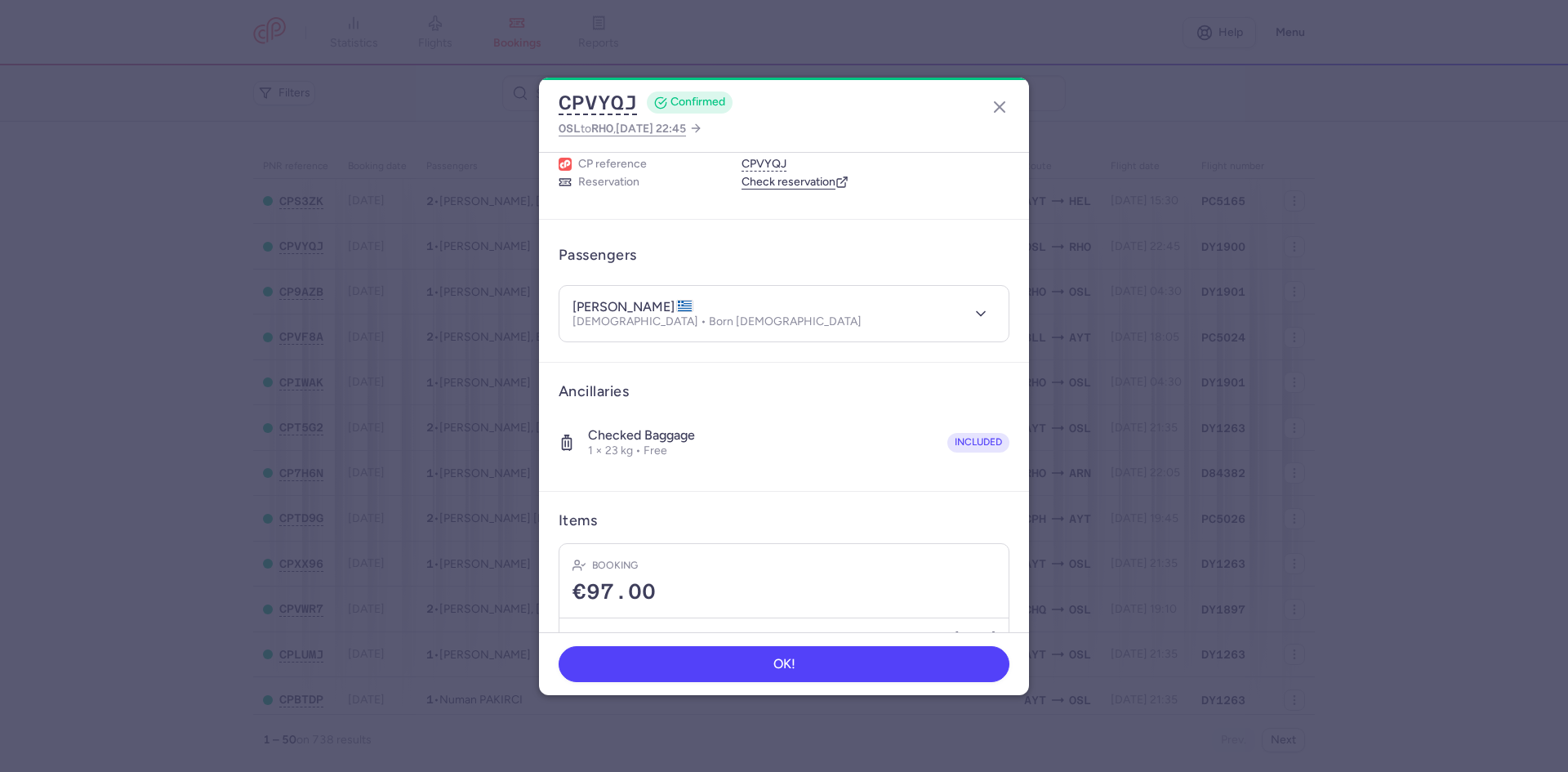 scroll, scrollTop: 127, scrollLeft: 0, axis: vertical 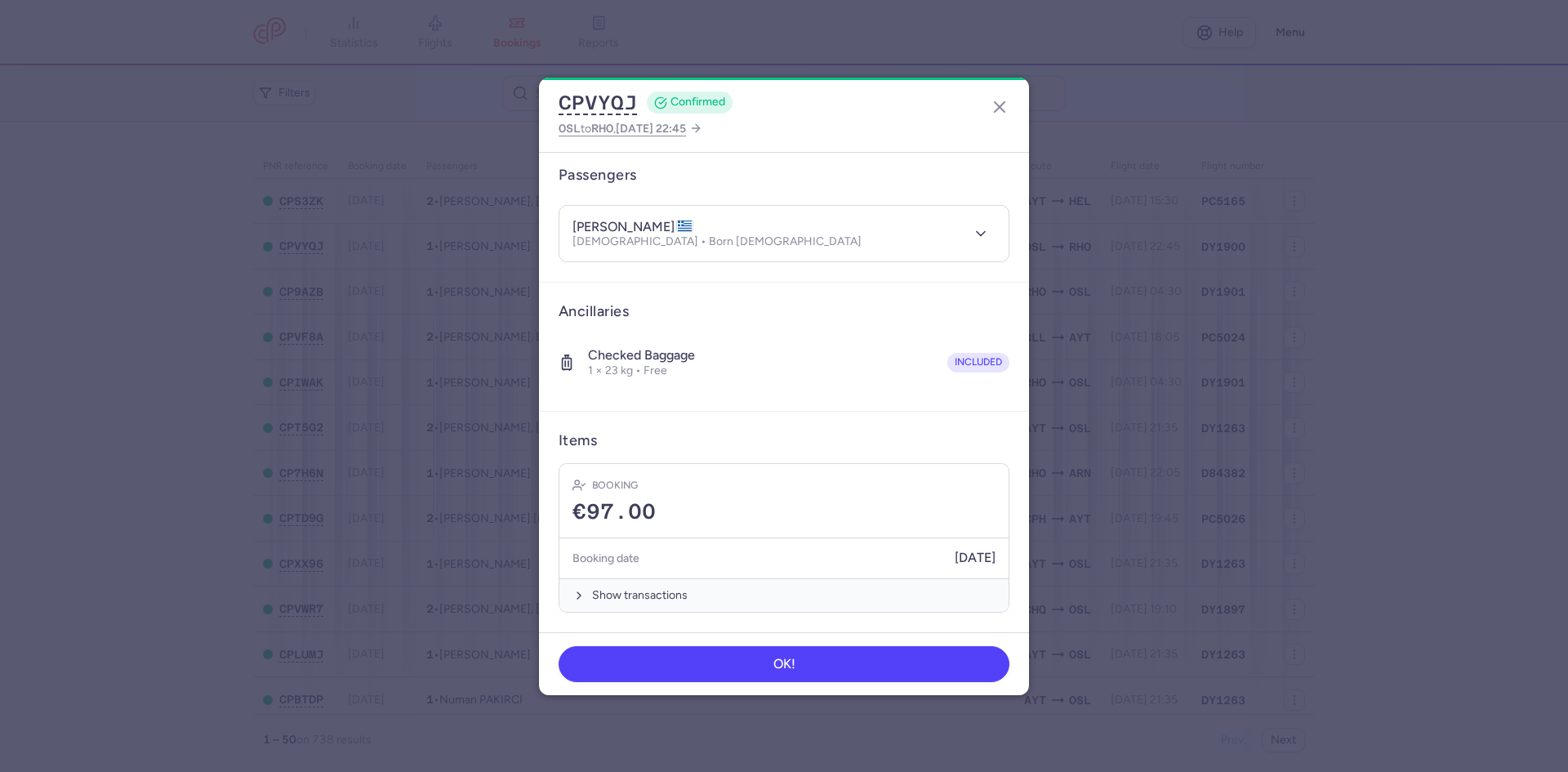 drag, startPoint x: 920, startPoint y: 713, endPoint x: 925, endPoint y: 667, distance: 46.27094 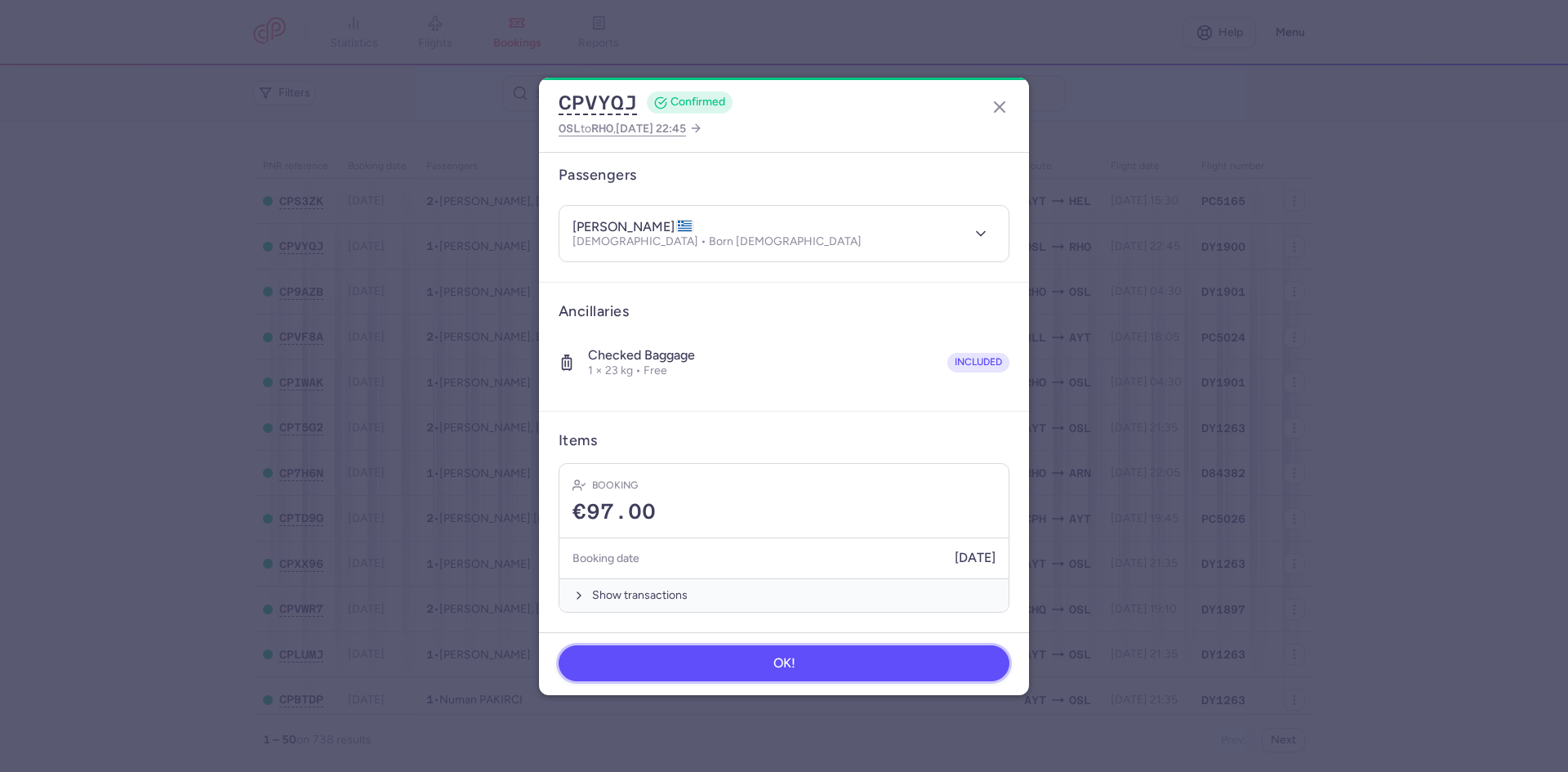 click on "OK!" at bounding box center (784, 663) 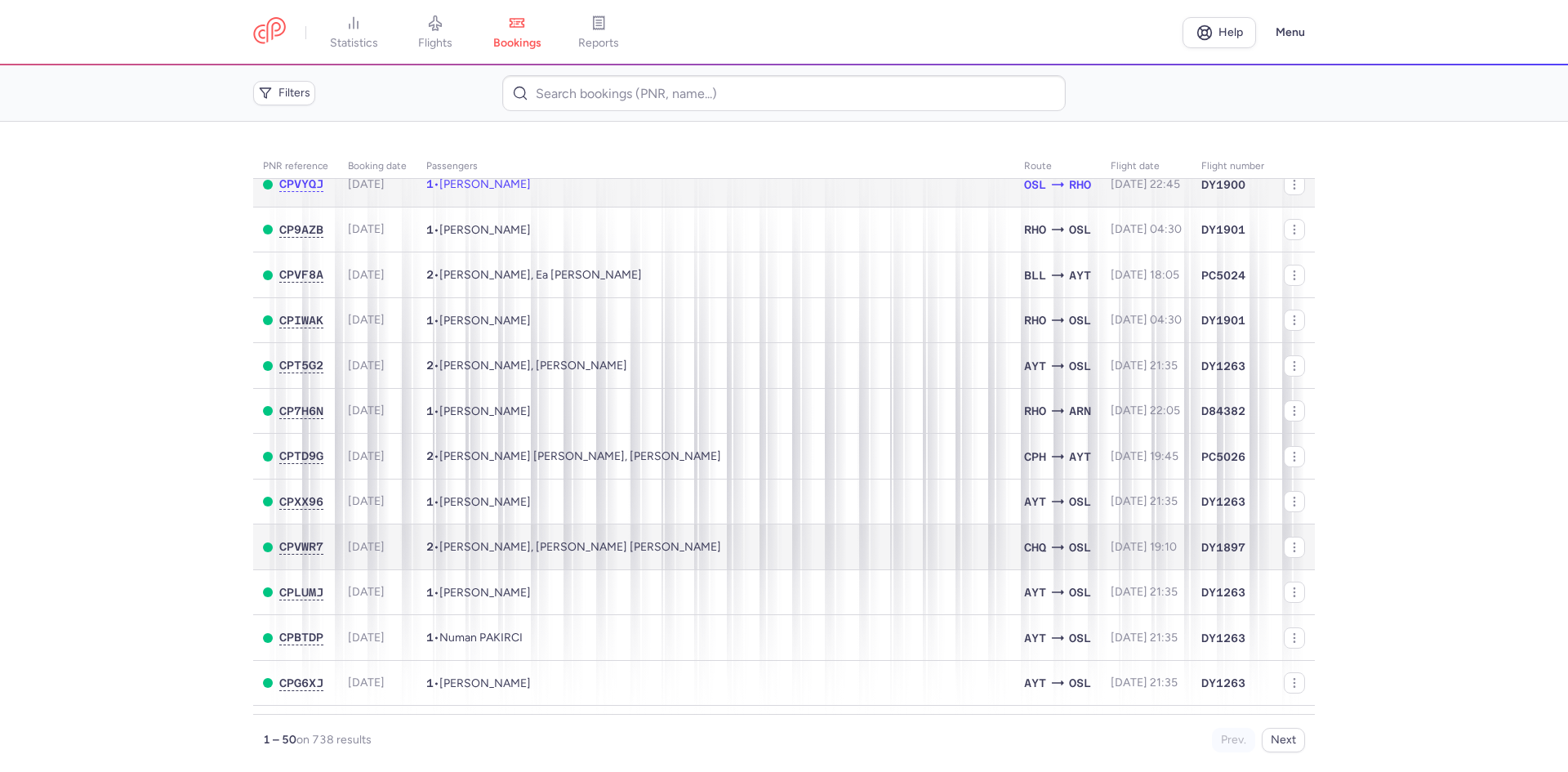 scroll, scrollTop: 0, scrollLeft: 0, axis: both 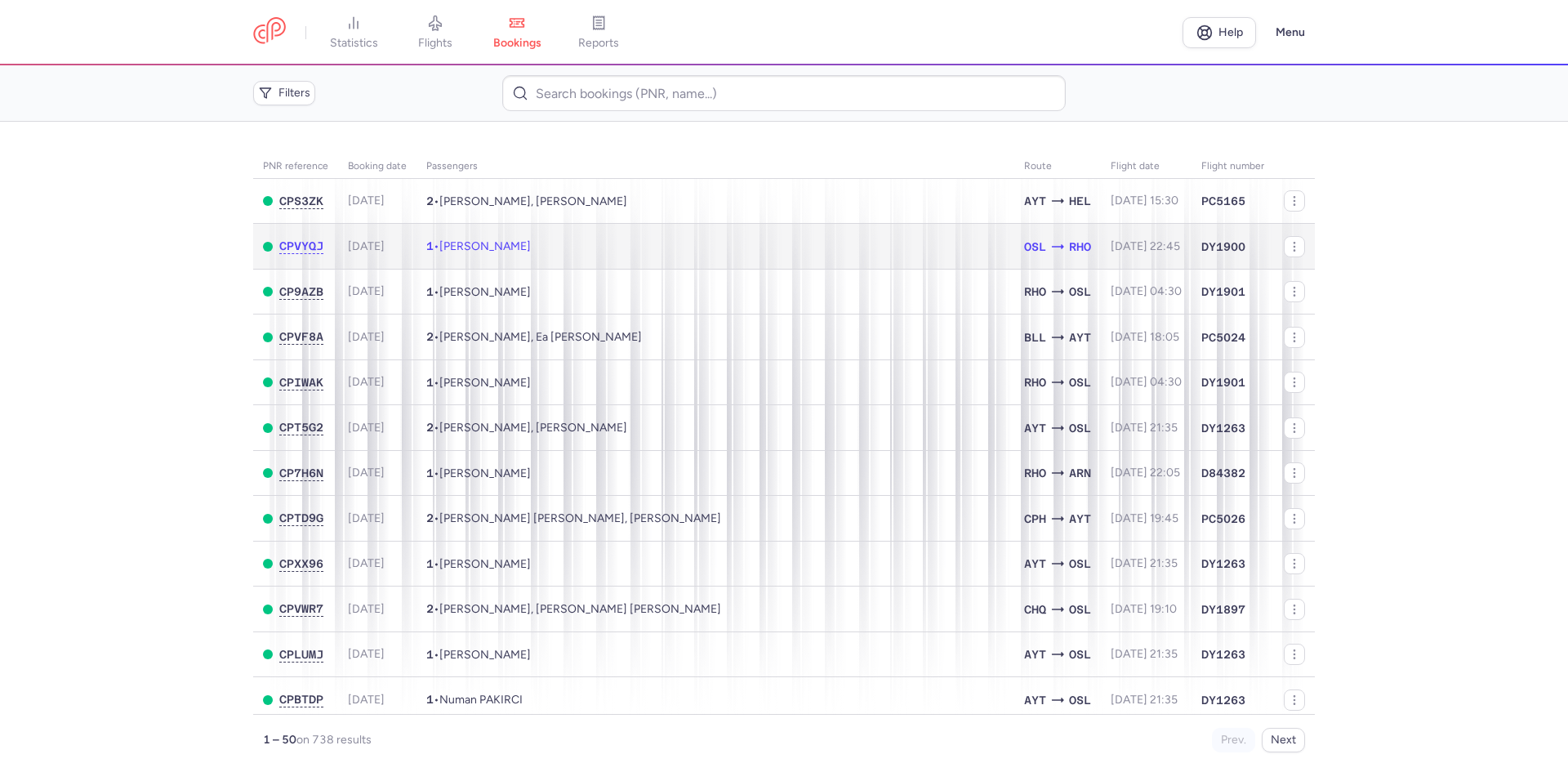 click on "1  •  Konstantina ZOTA" 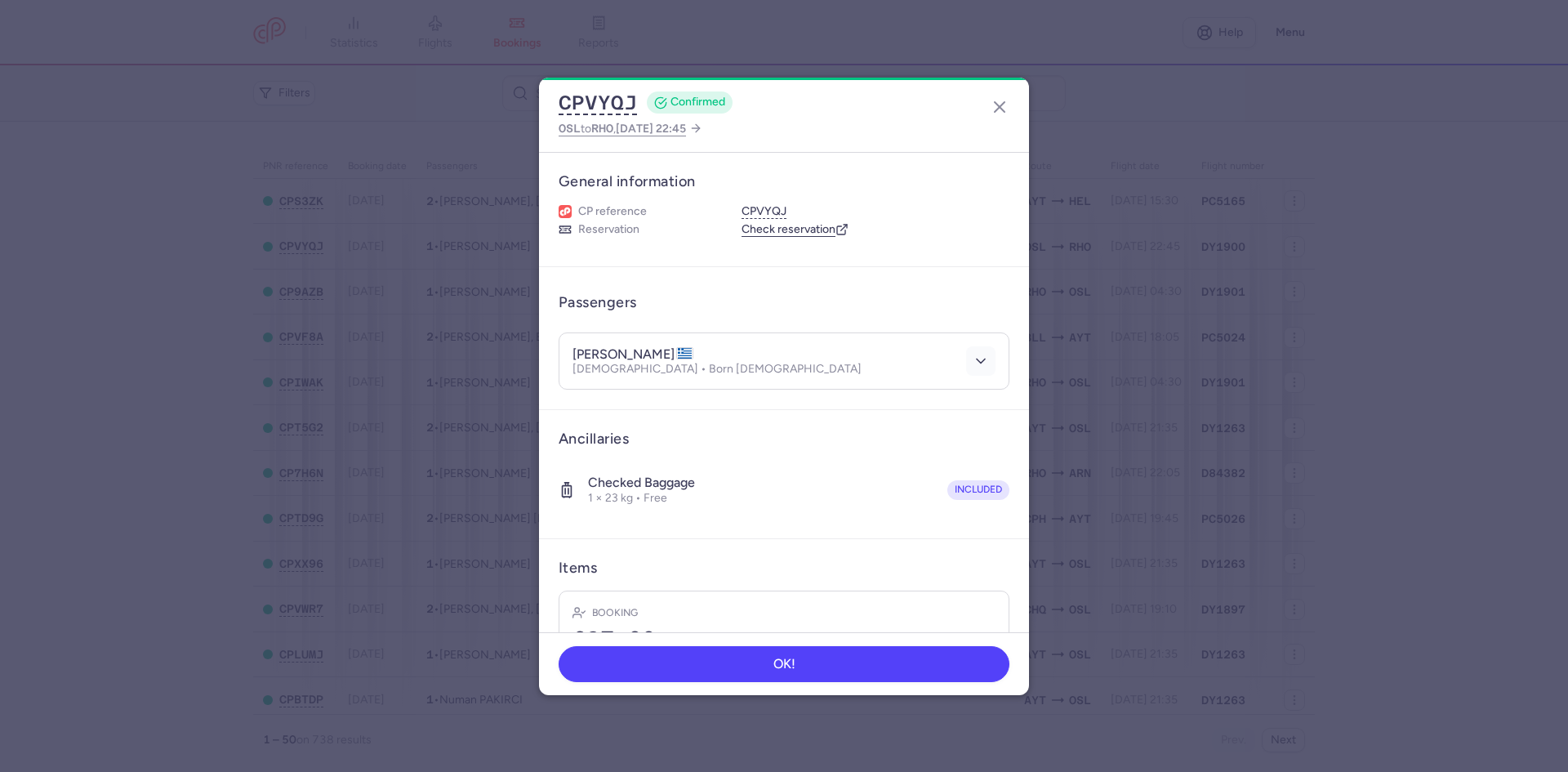 click 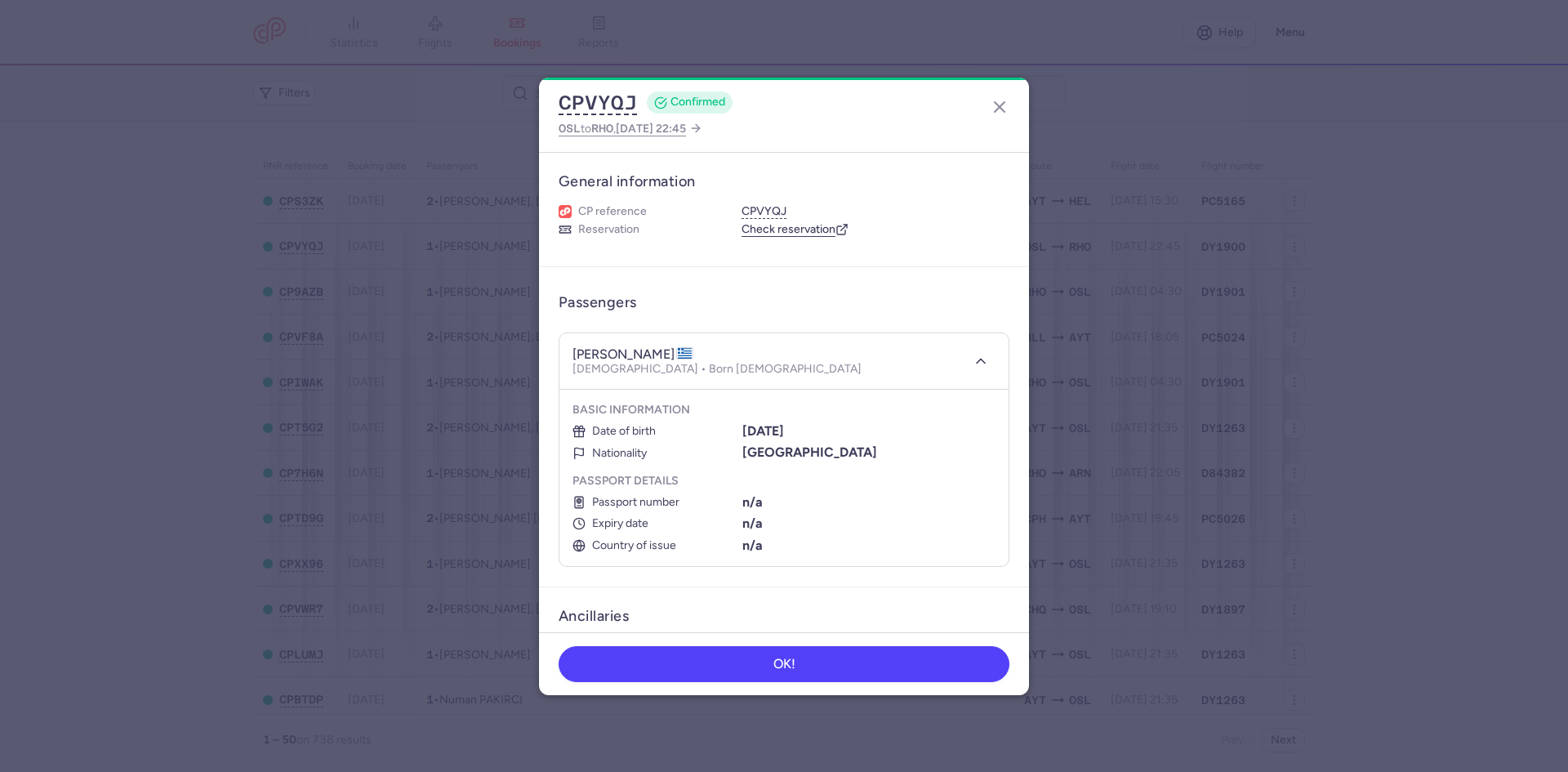 scroll, scrollTop: 82, scrollLeft: 0, axis: vertical 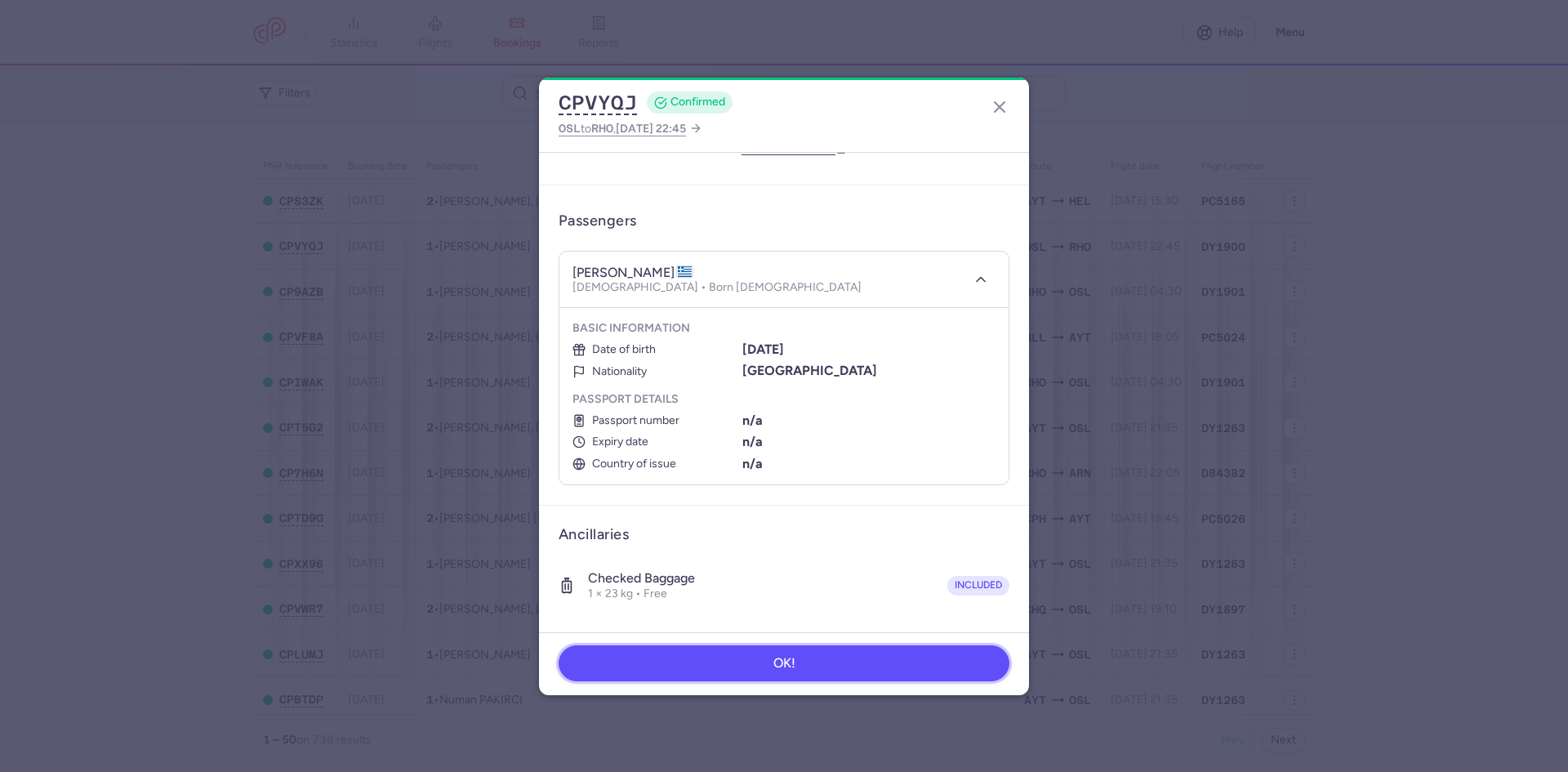 click on "OK!" at bounding box center (784, 663) 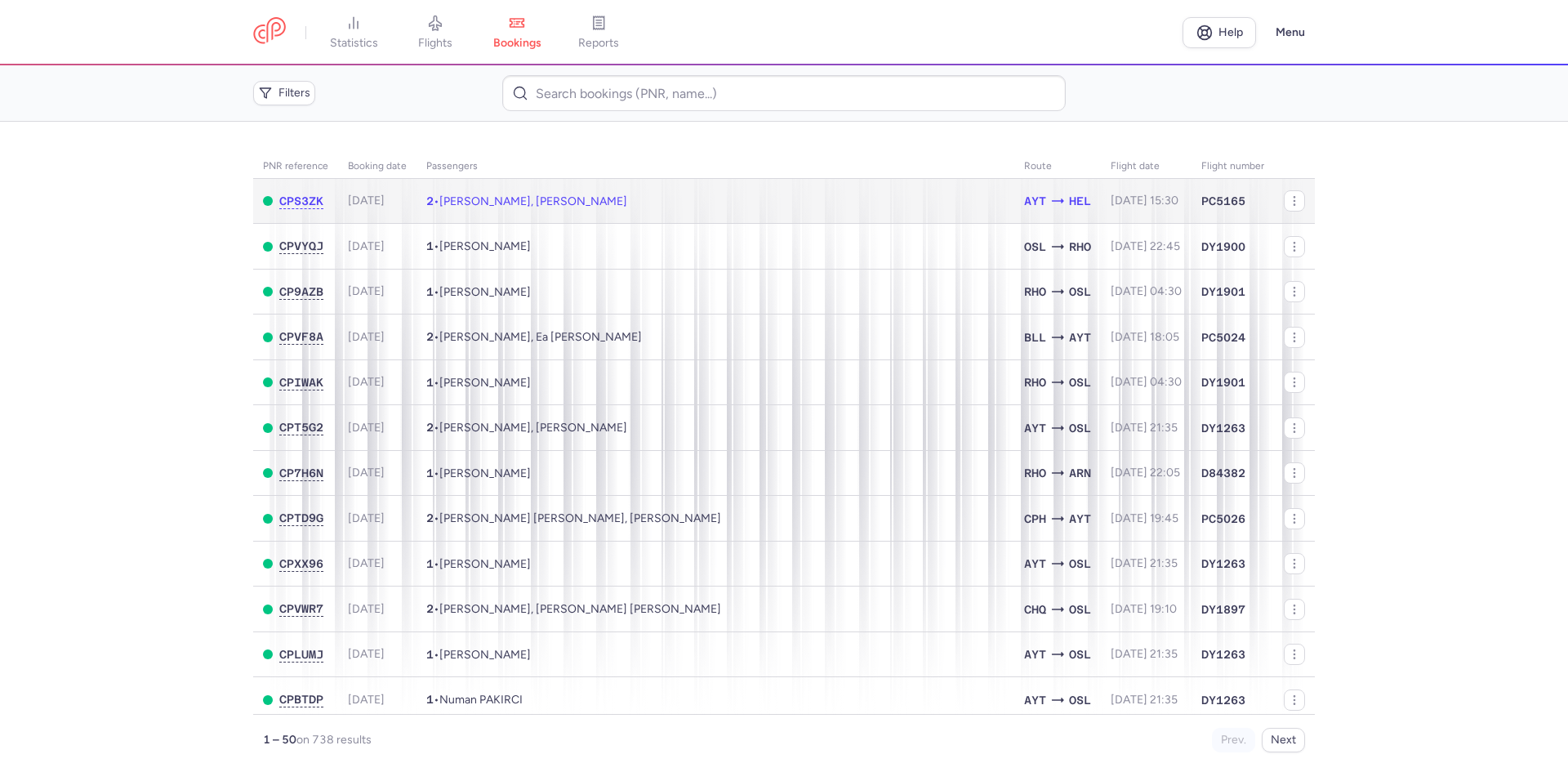 click on "2  •  Christian HEIMONEN, Bruno TAMMI" 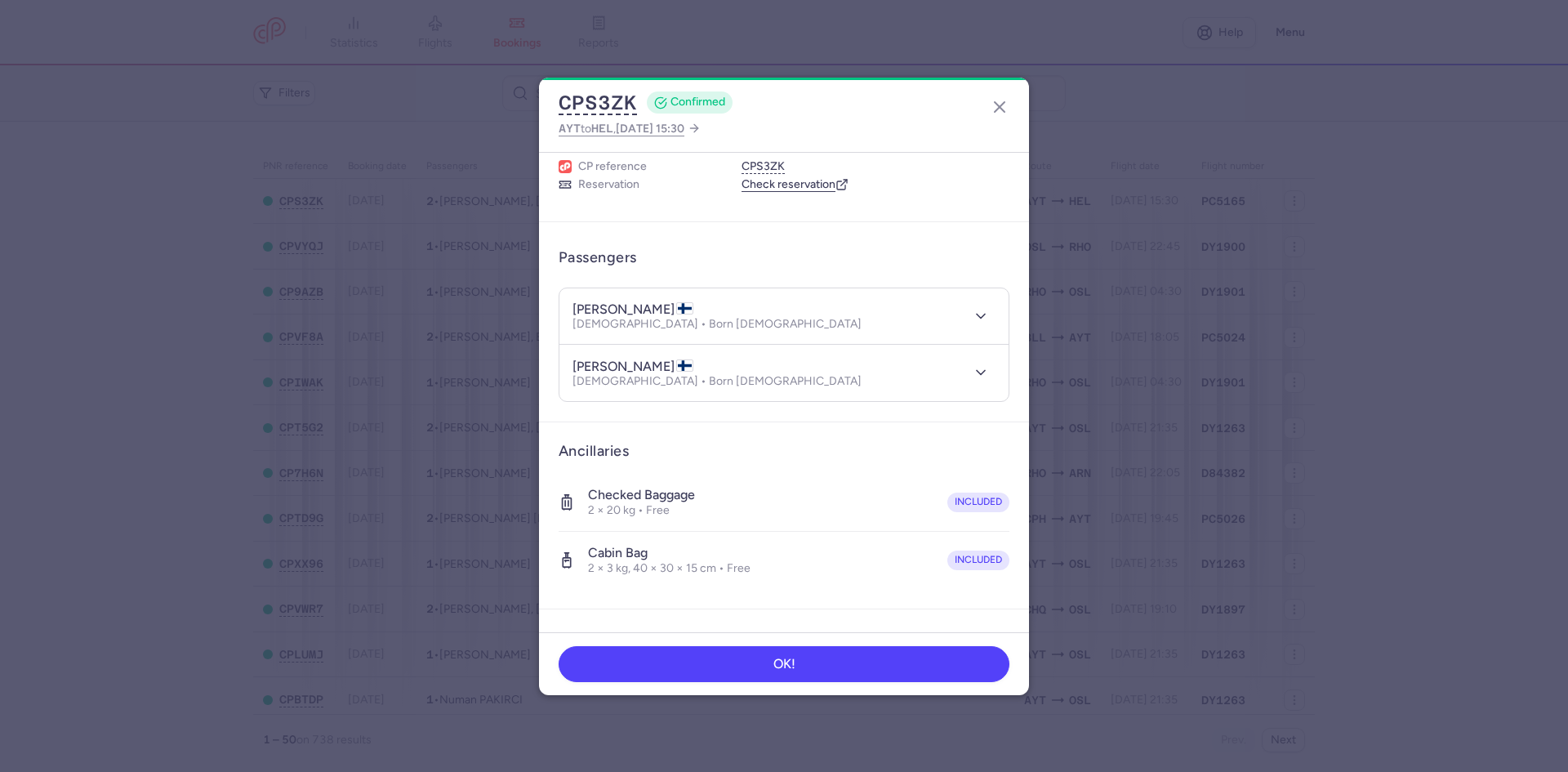 scroll, scrollTop: 0, scrollLeft: 0, axis: both 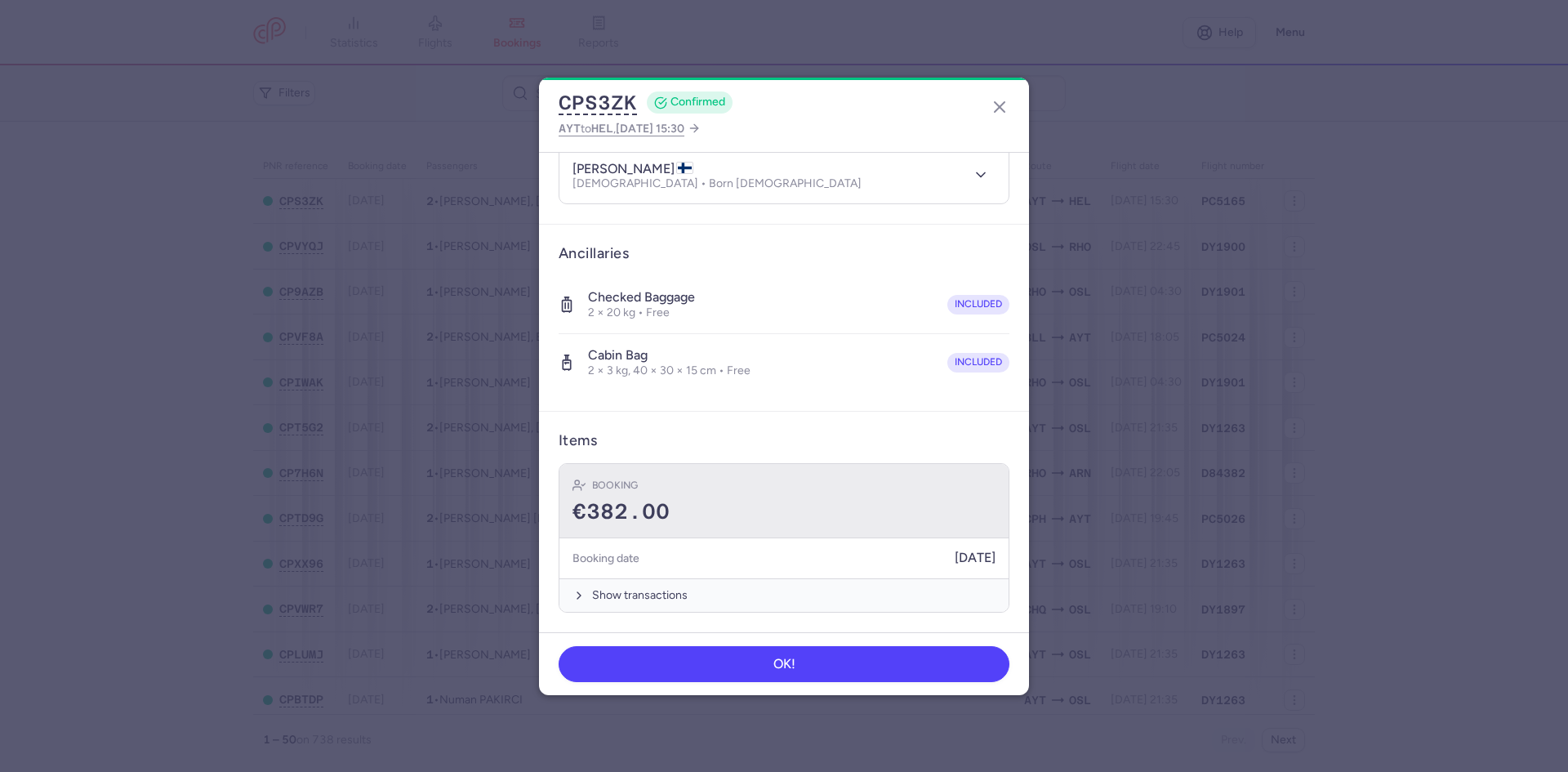 click on "Booking" at bounding box center [784, 485] 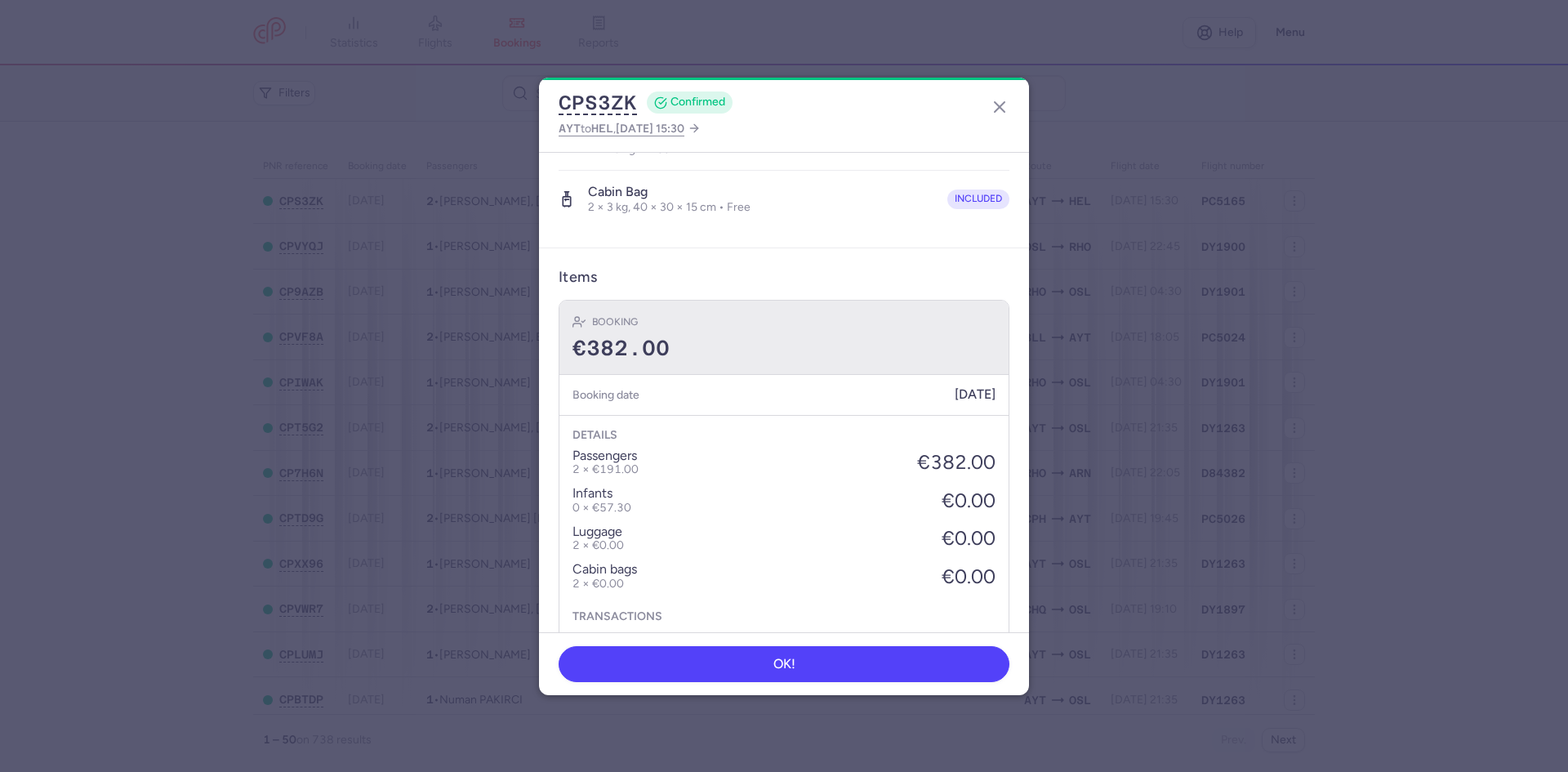 click on "Booking €382.00" at bounding box center [784, 337] 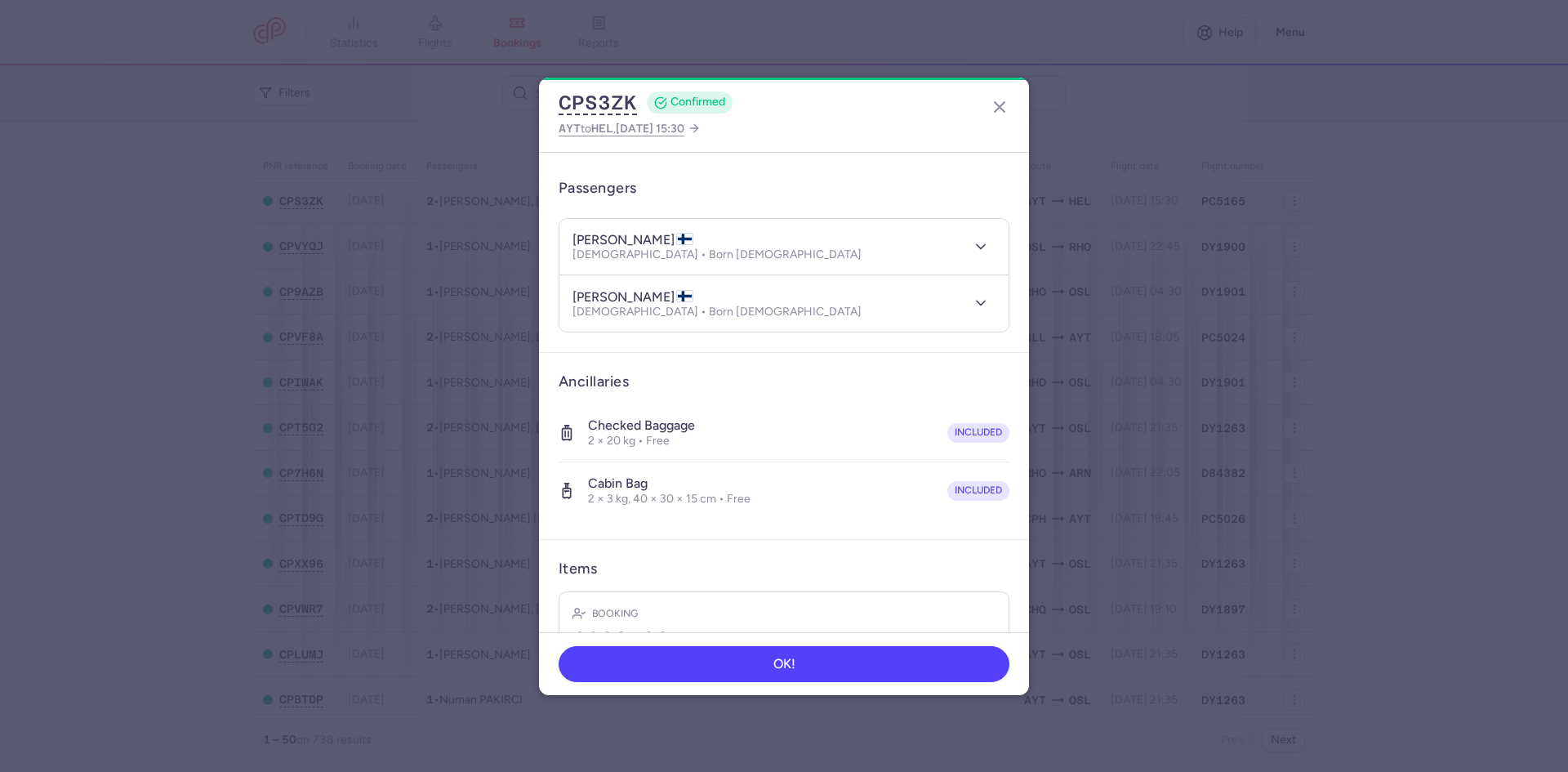 scroll, scrollTop: 0, scrollLeft: 0, axis: both 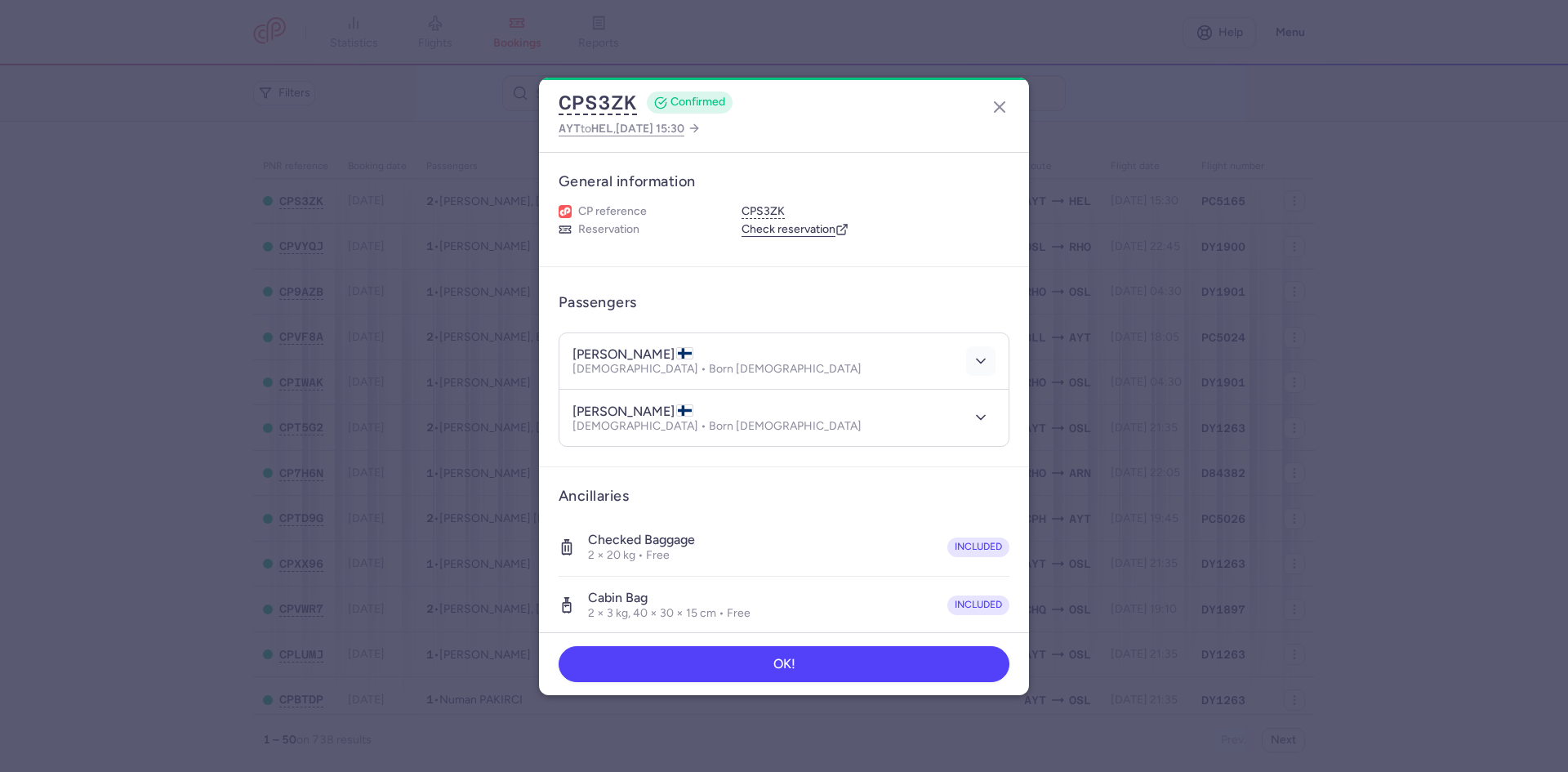click at bounding box center (981, 361) 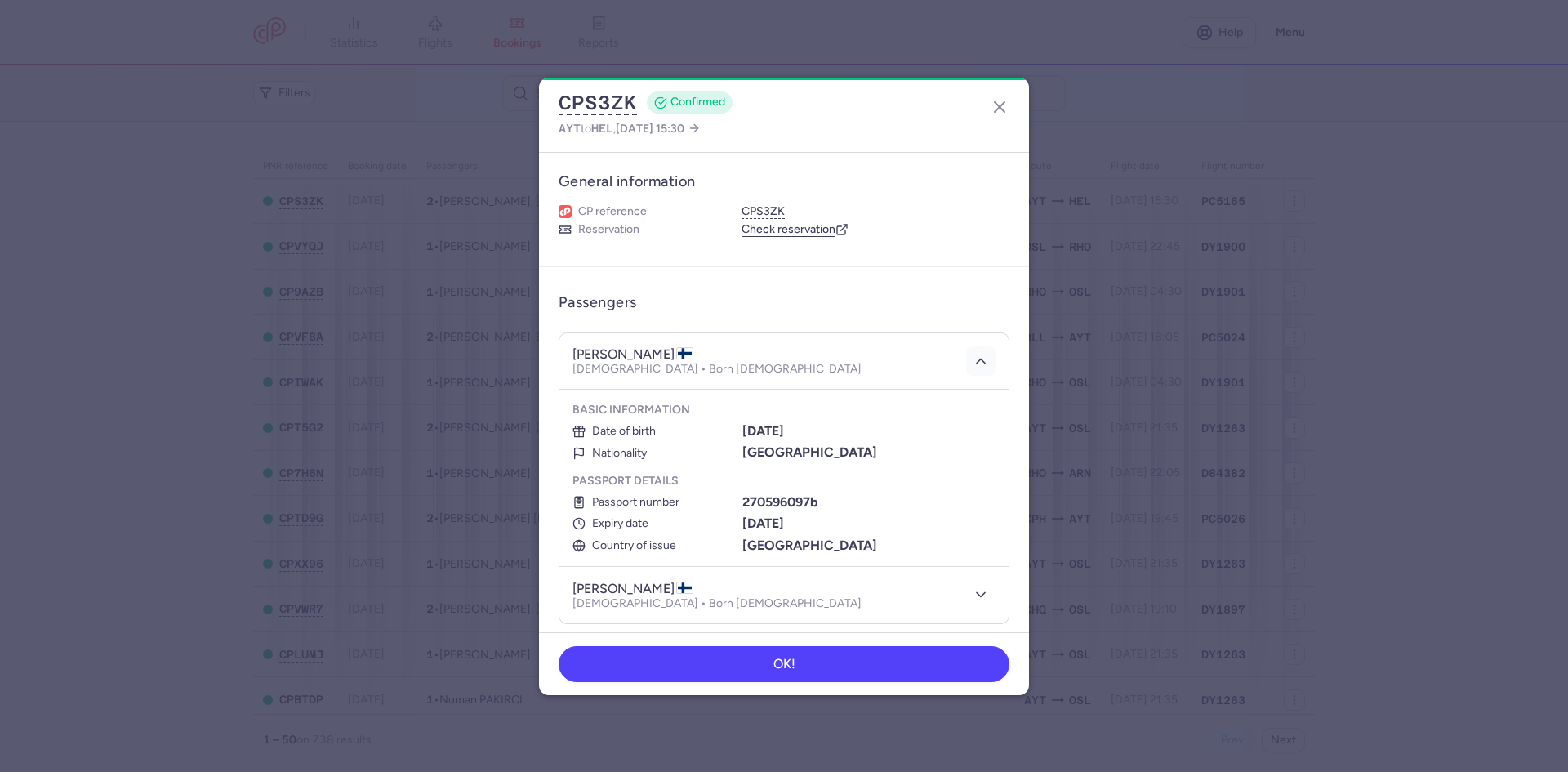 click 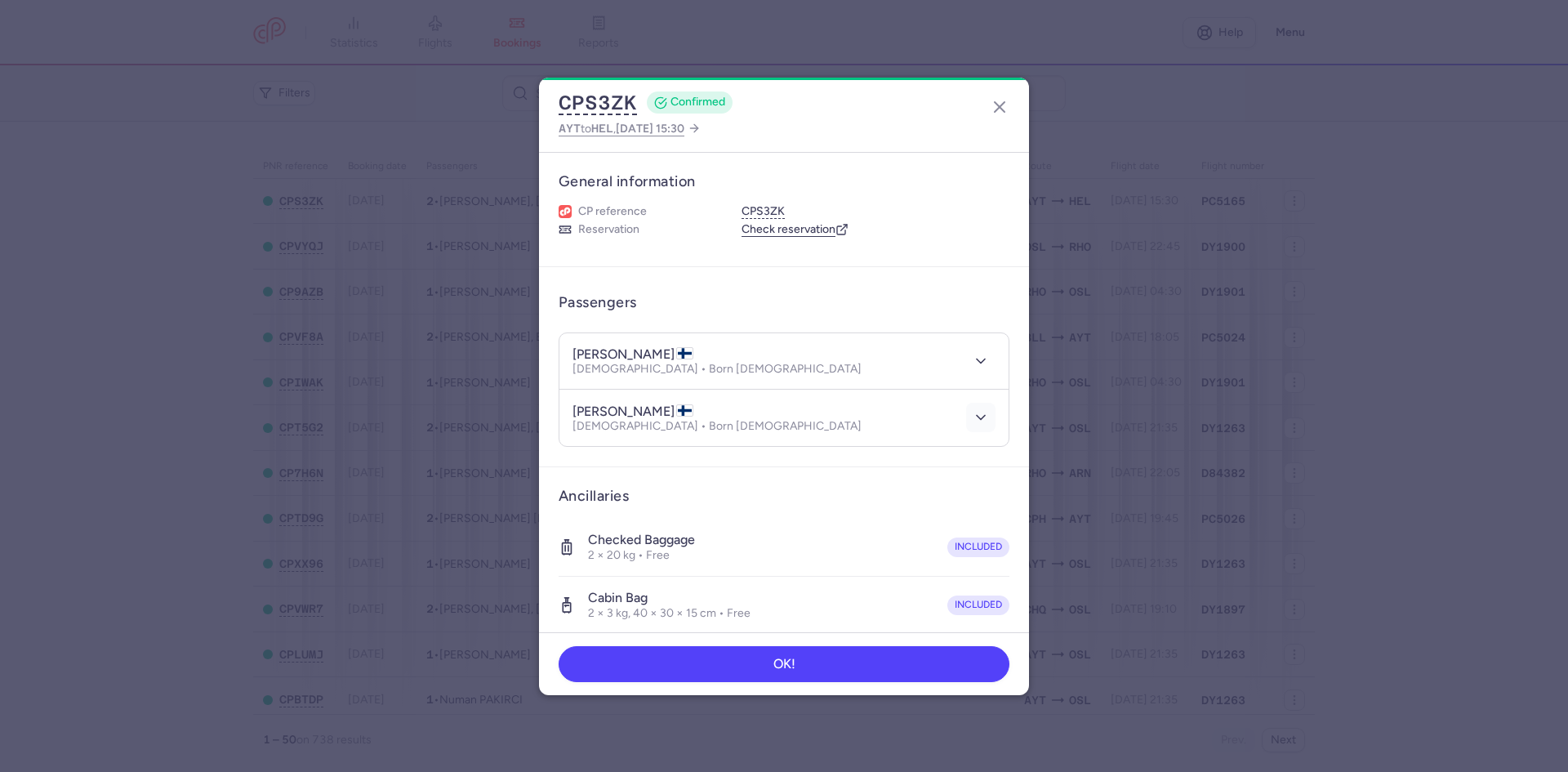 click at bounding box center (981, 417) 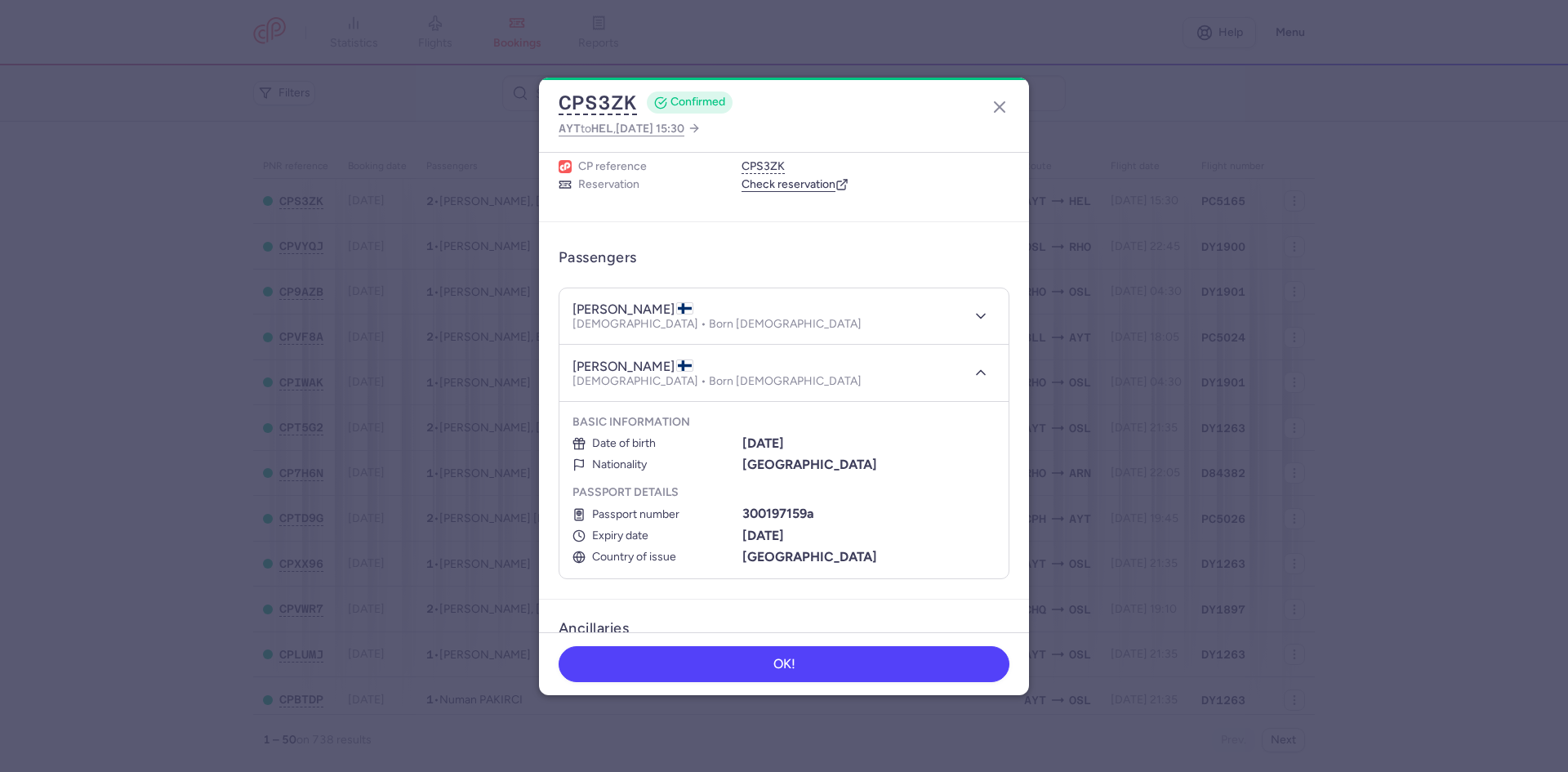 scroll, scrollTop: 82, scrollLeft: 0, axis: vertical 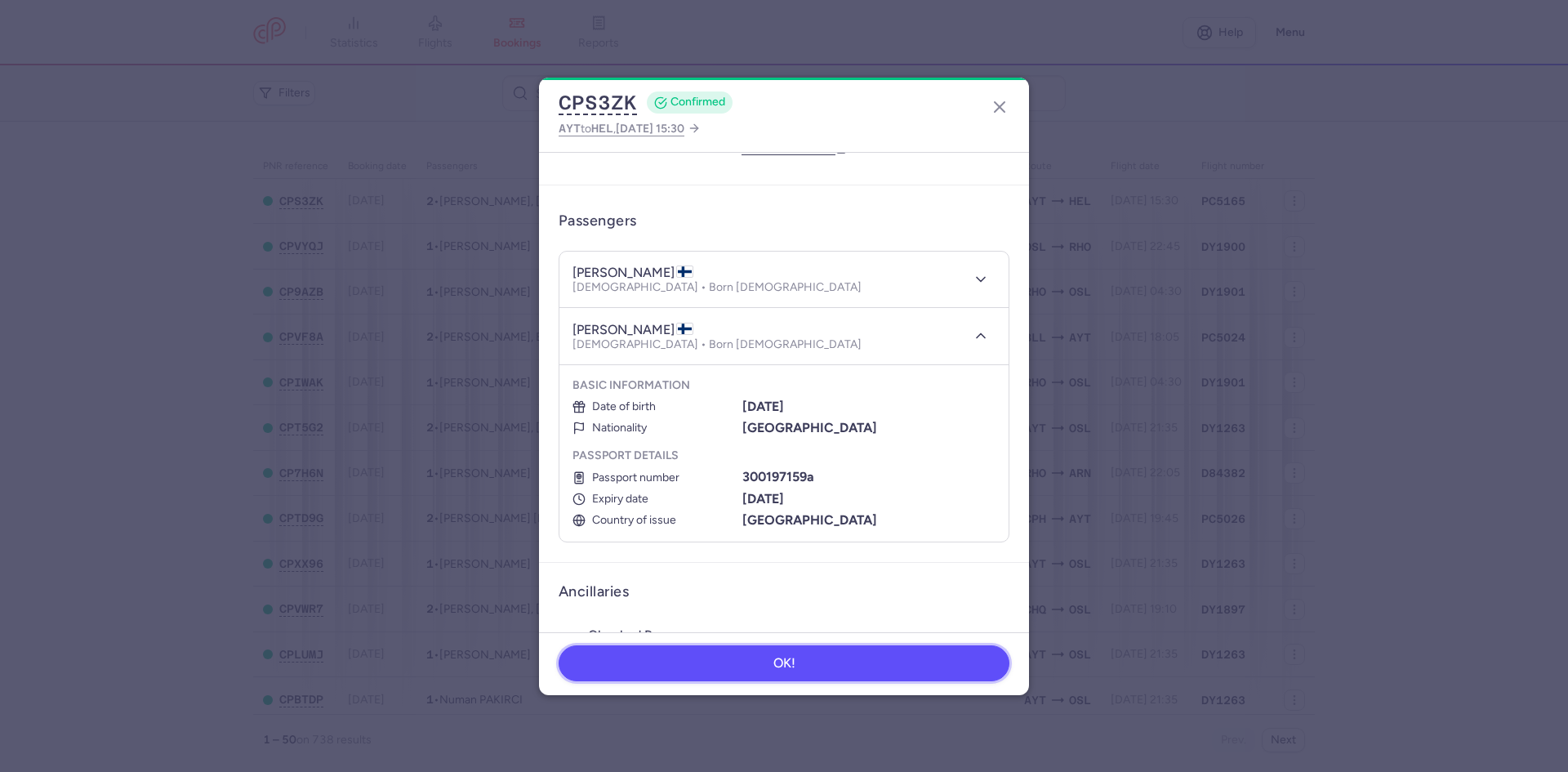 click on "OK!" at bounding box center (784, 663) 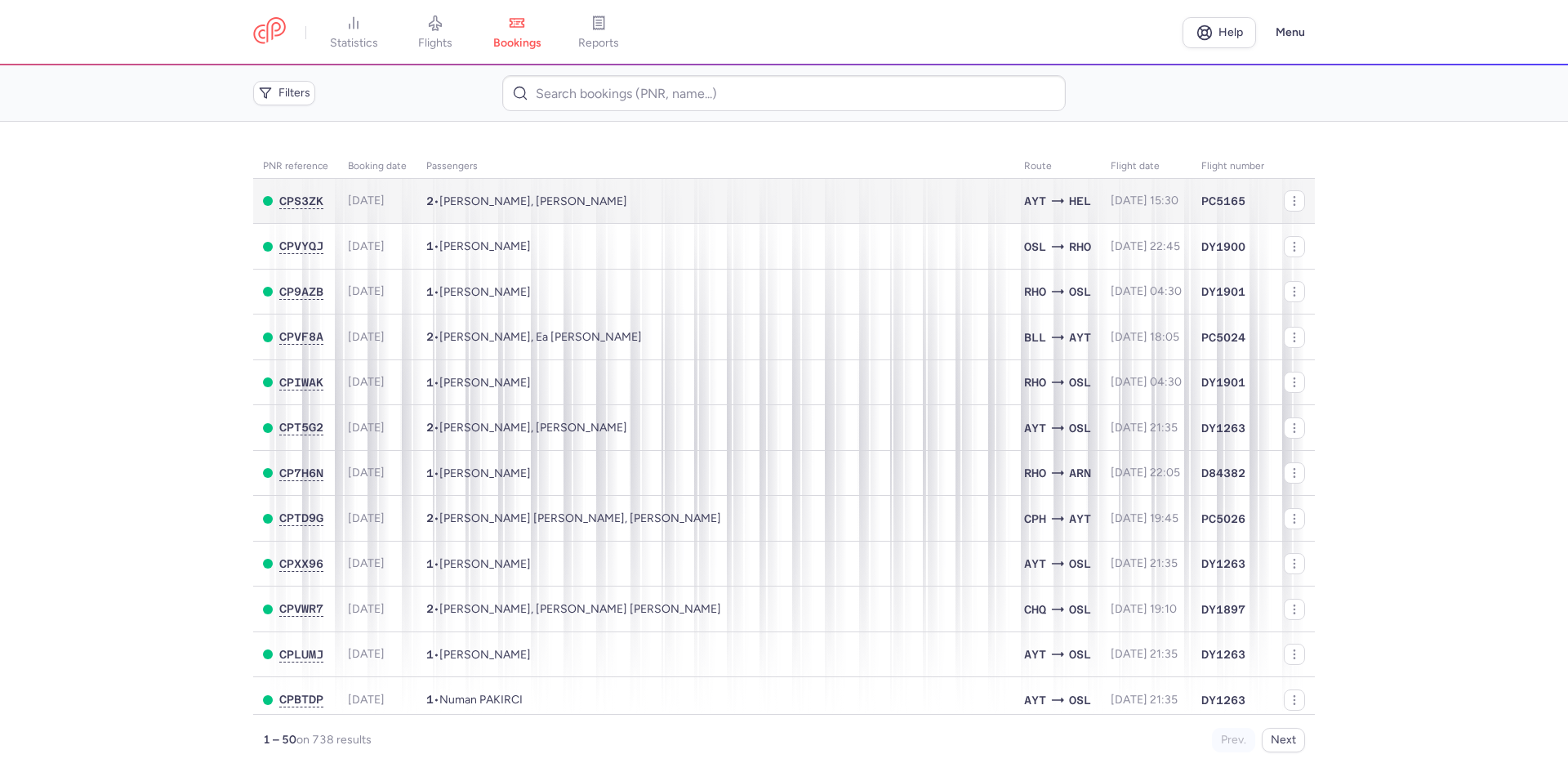 scroll, scrollTop: 0, scrollLeft: 0, axis: both 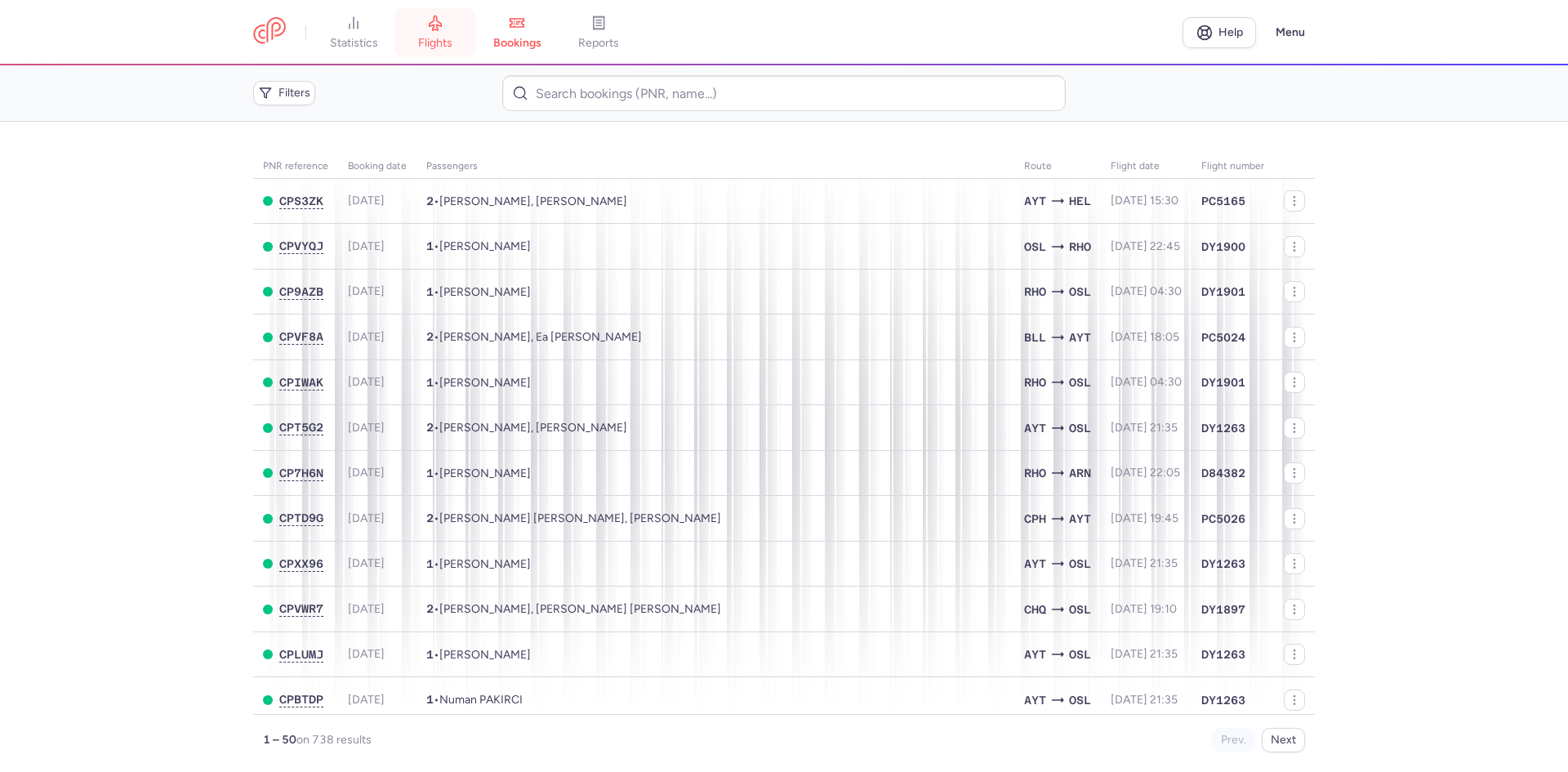 drag, startPoint x: 447, startPoint y: 34, endPoint x: 431, endPoint y: 65, distance: 34.88553 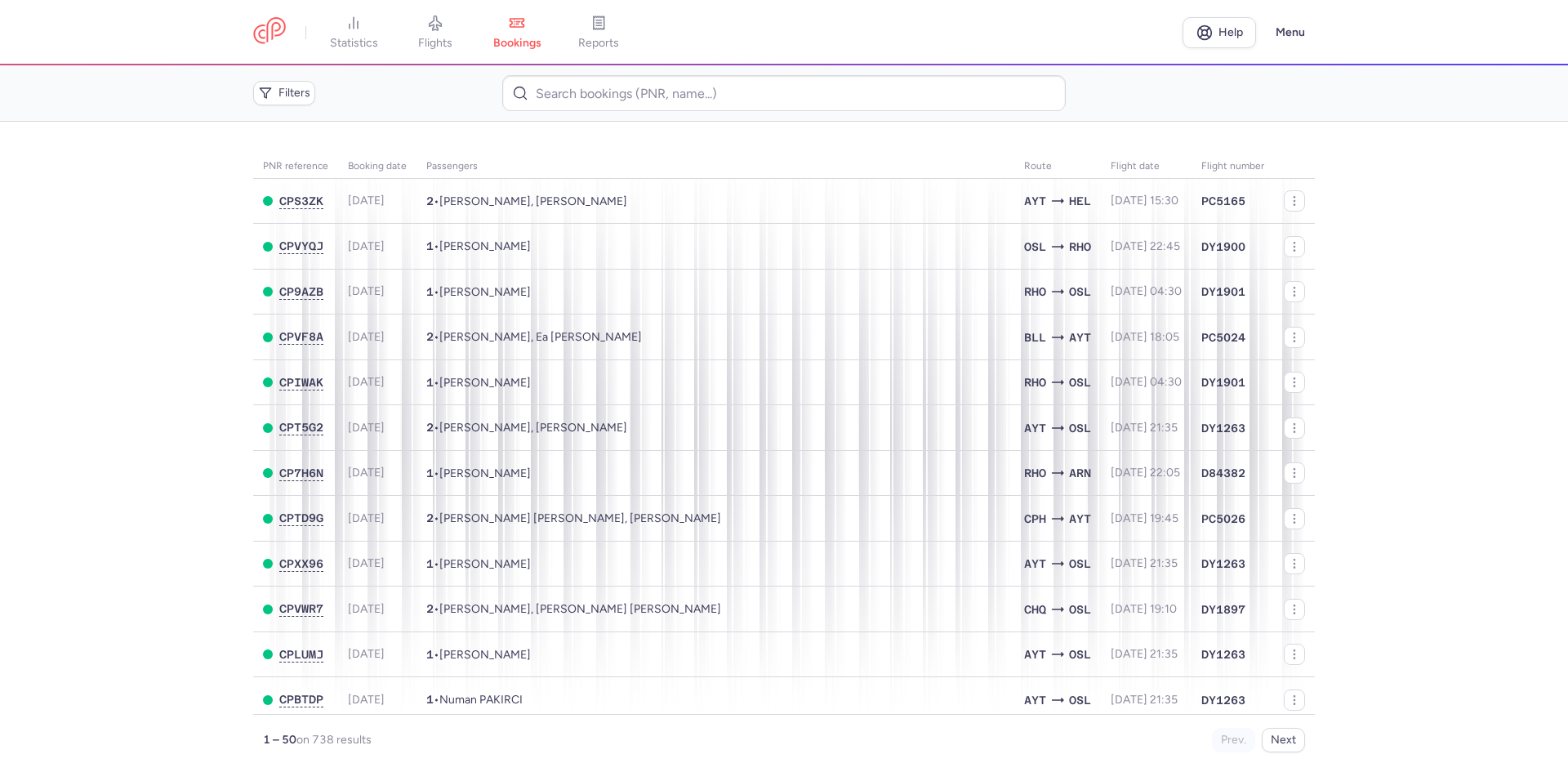 click on "flights" at bounding box center (435, 33) 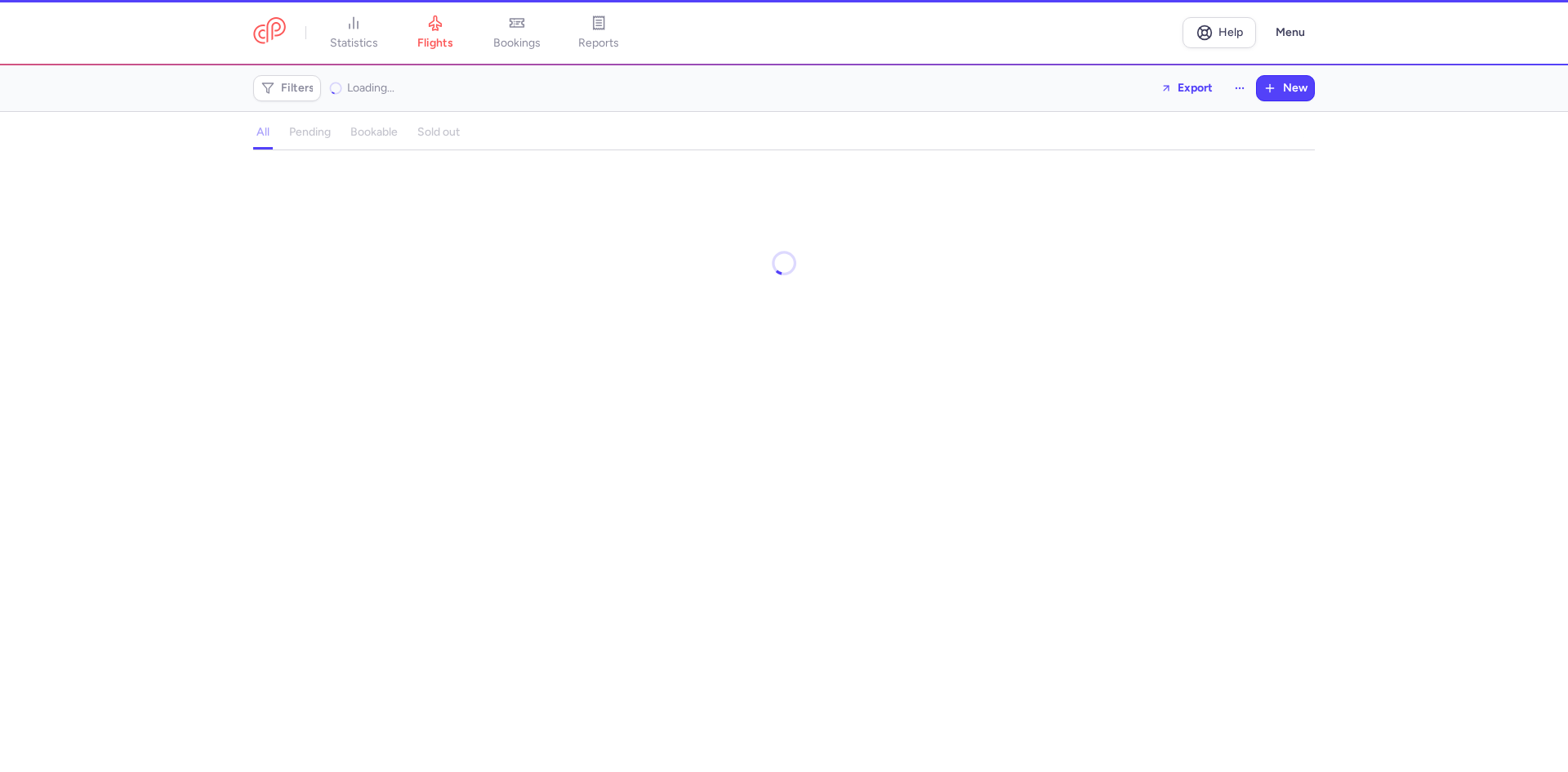 click on "Filters Loading..." at bounding box center (323, 88) 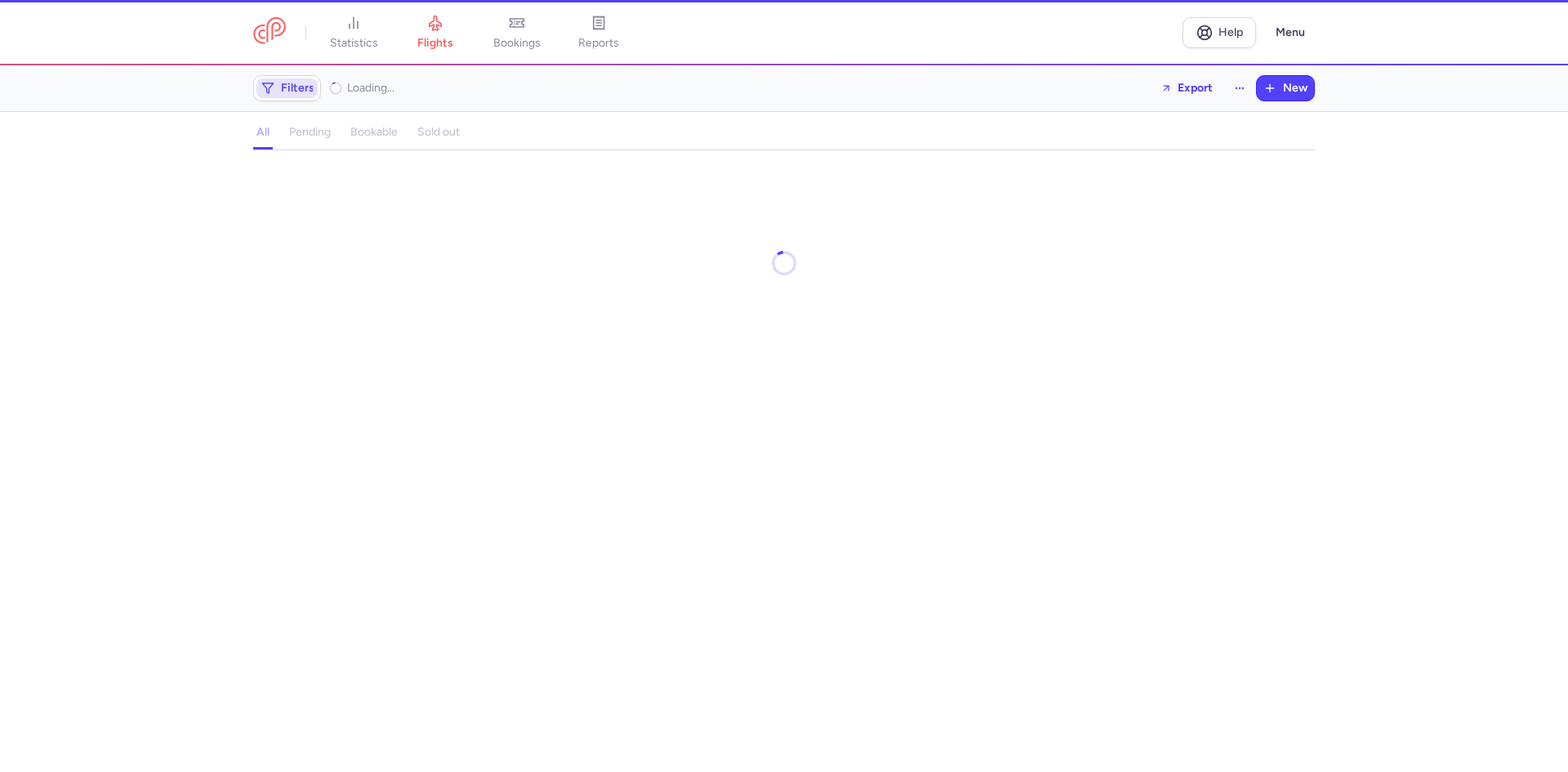 click on "Filters" at bounding box center [287, 88] 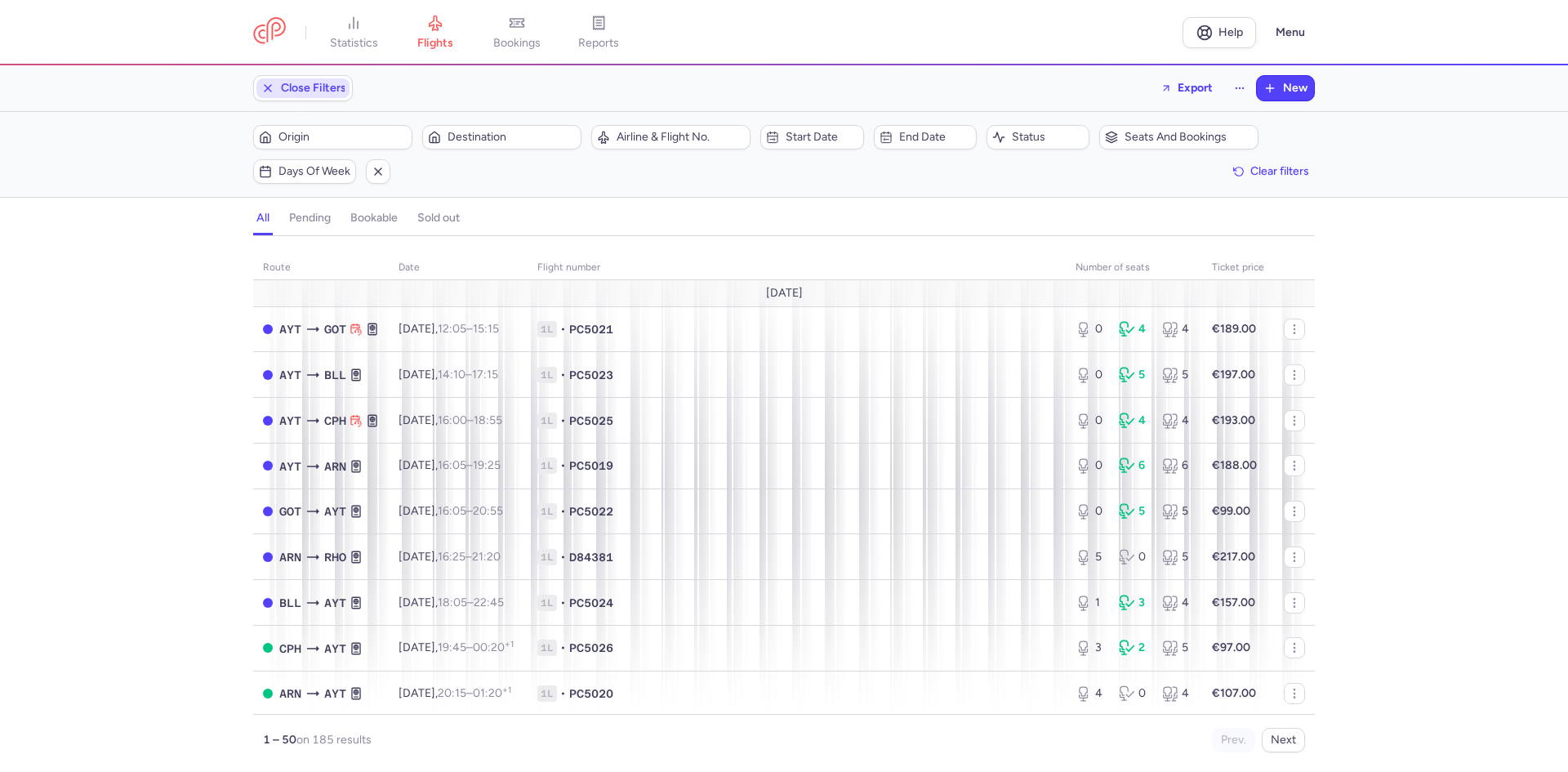 scroll, scrollTop: 0, scrollLeft: 0, axis: both 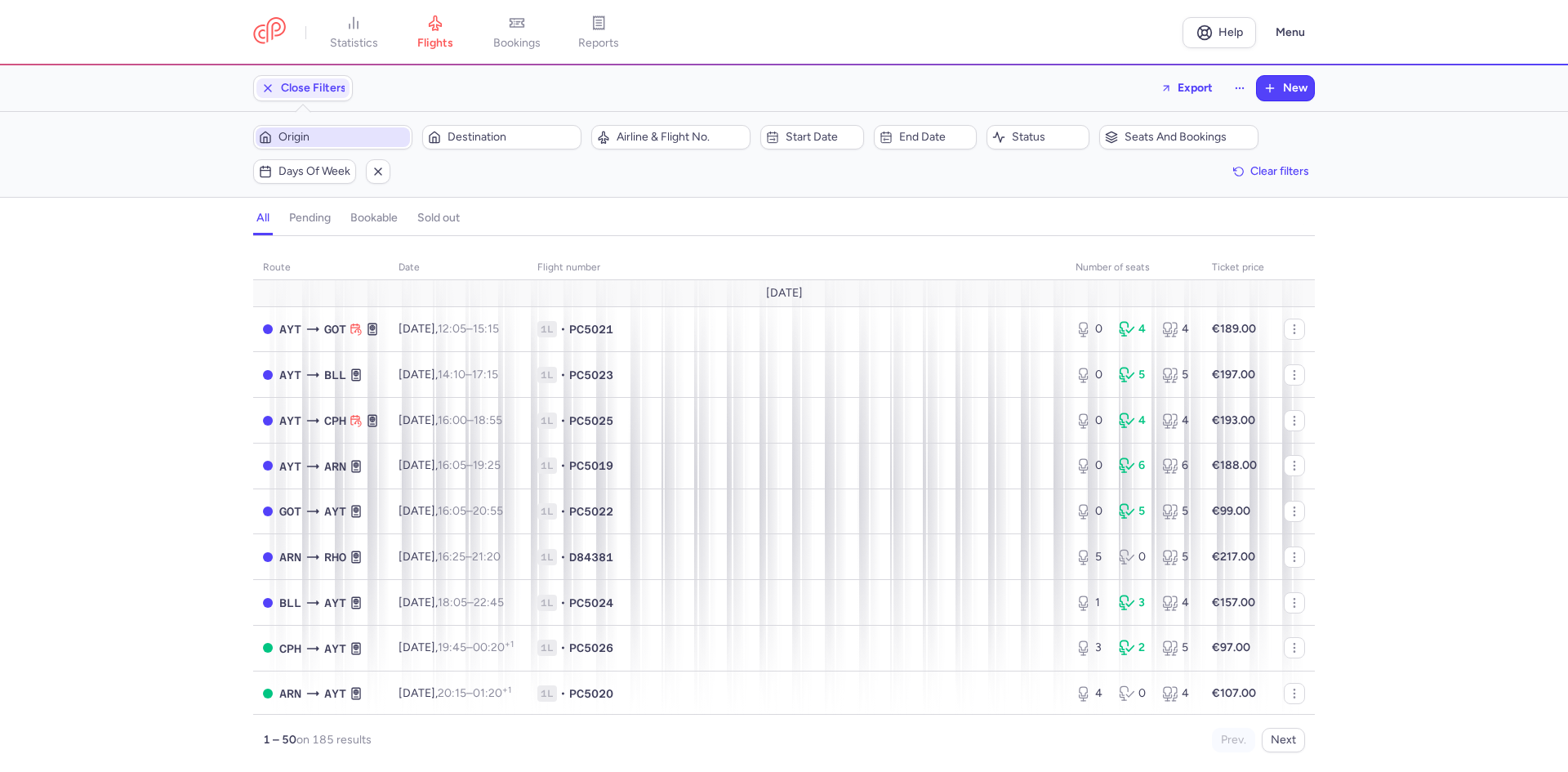 click on "Origin" at bounding box center [332, 137] 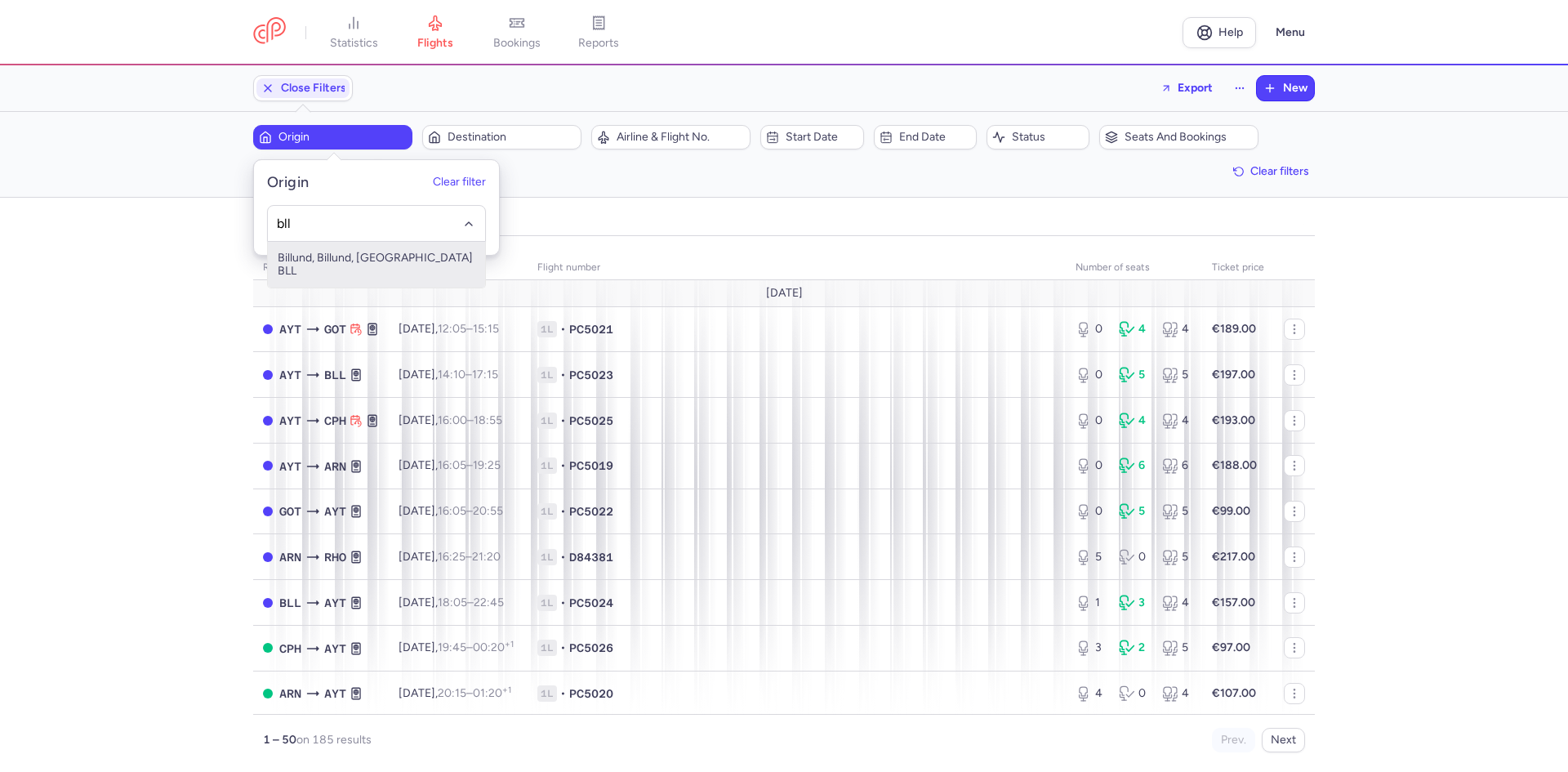 type on "bll" 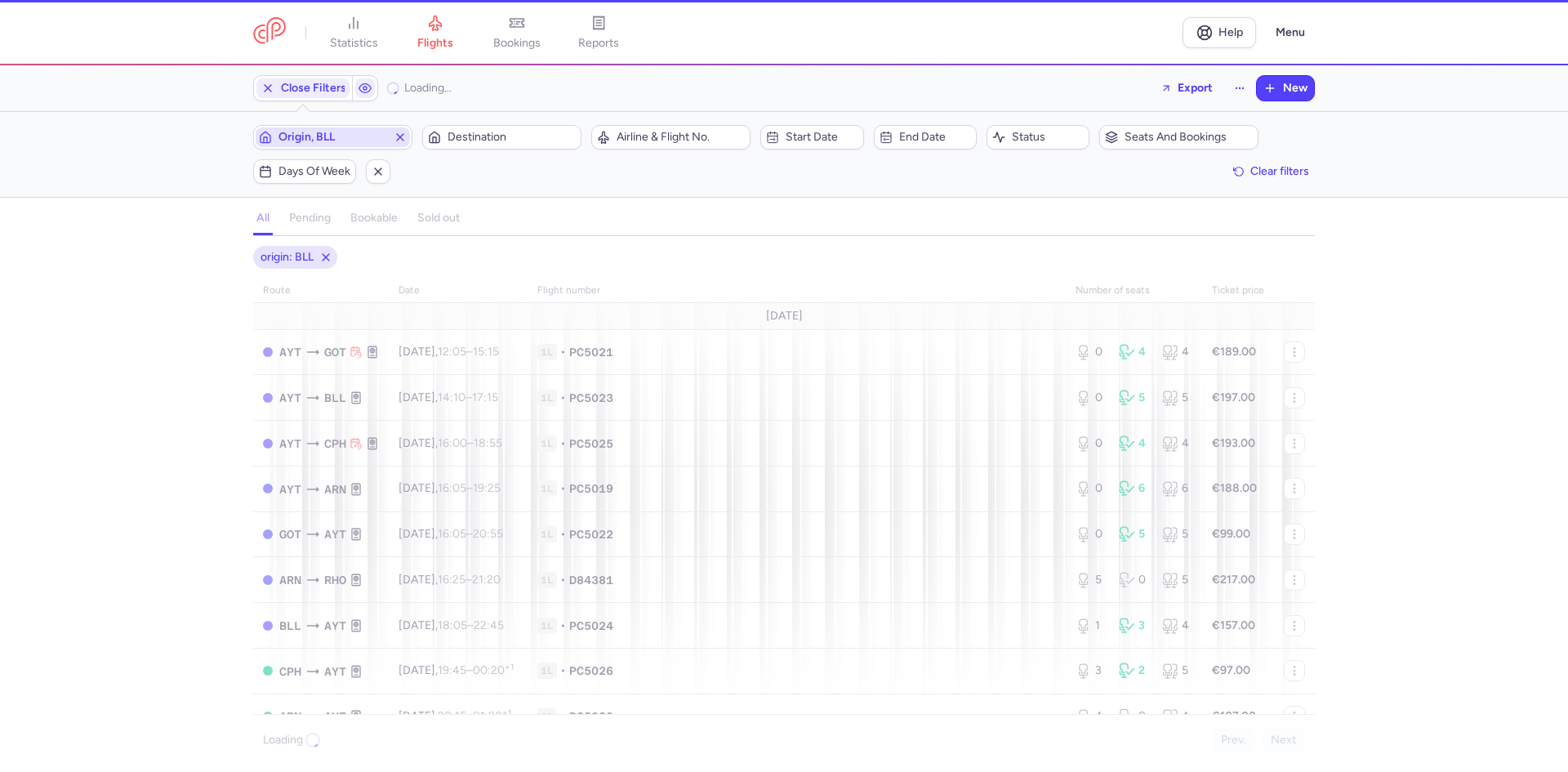 type 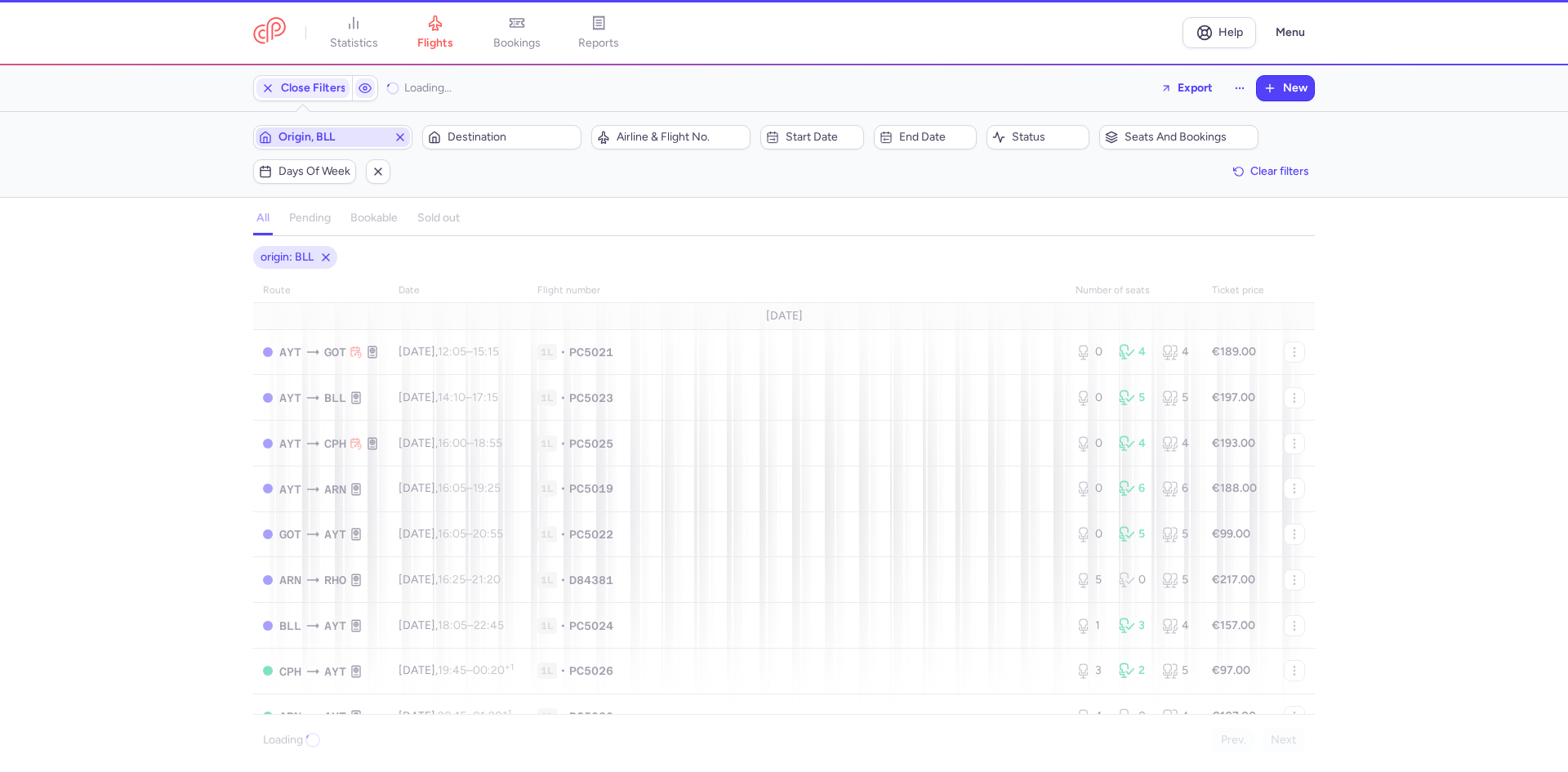 type 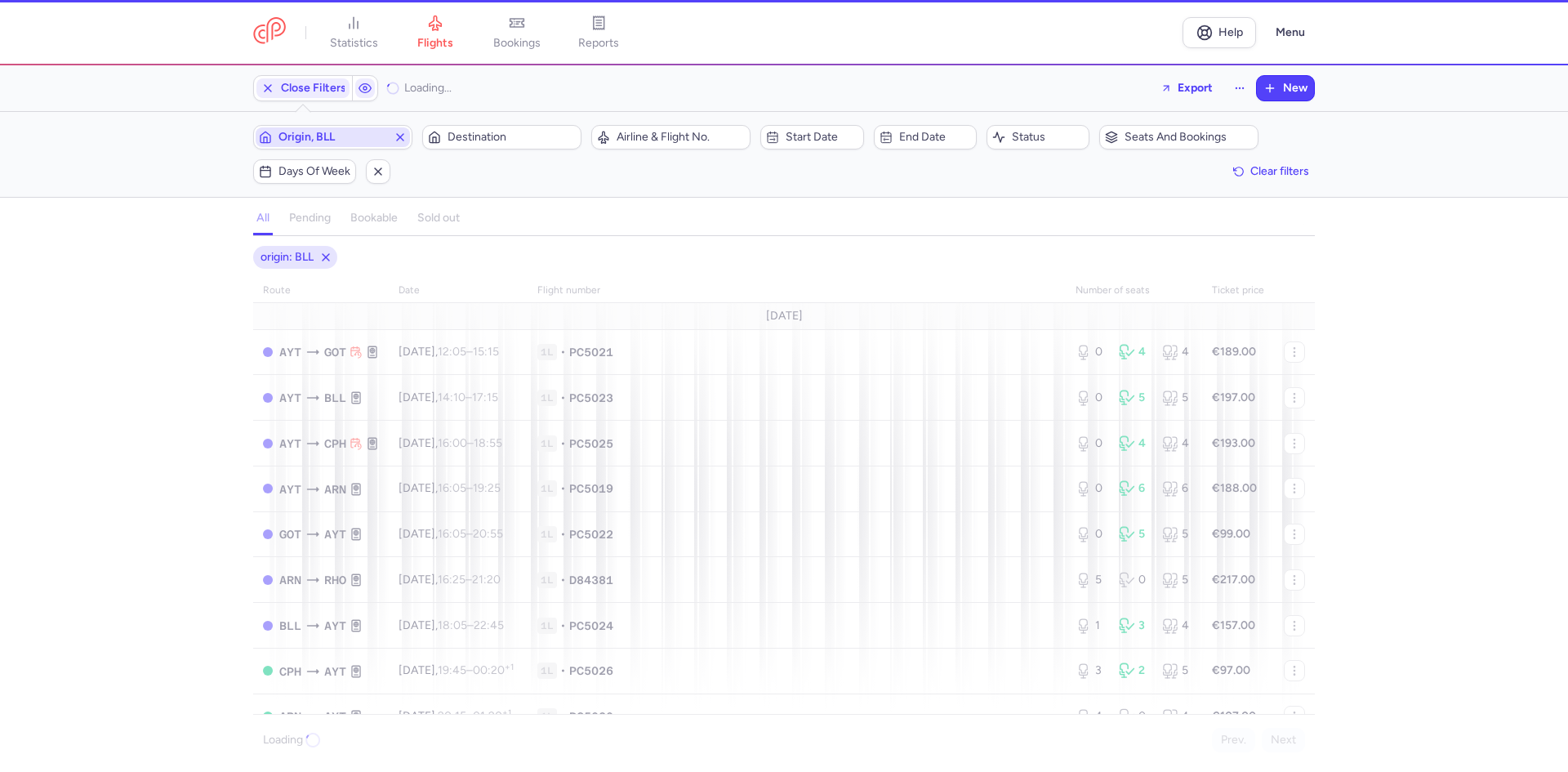 click on "Destination" 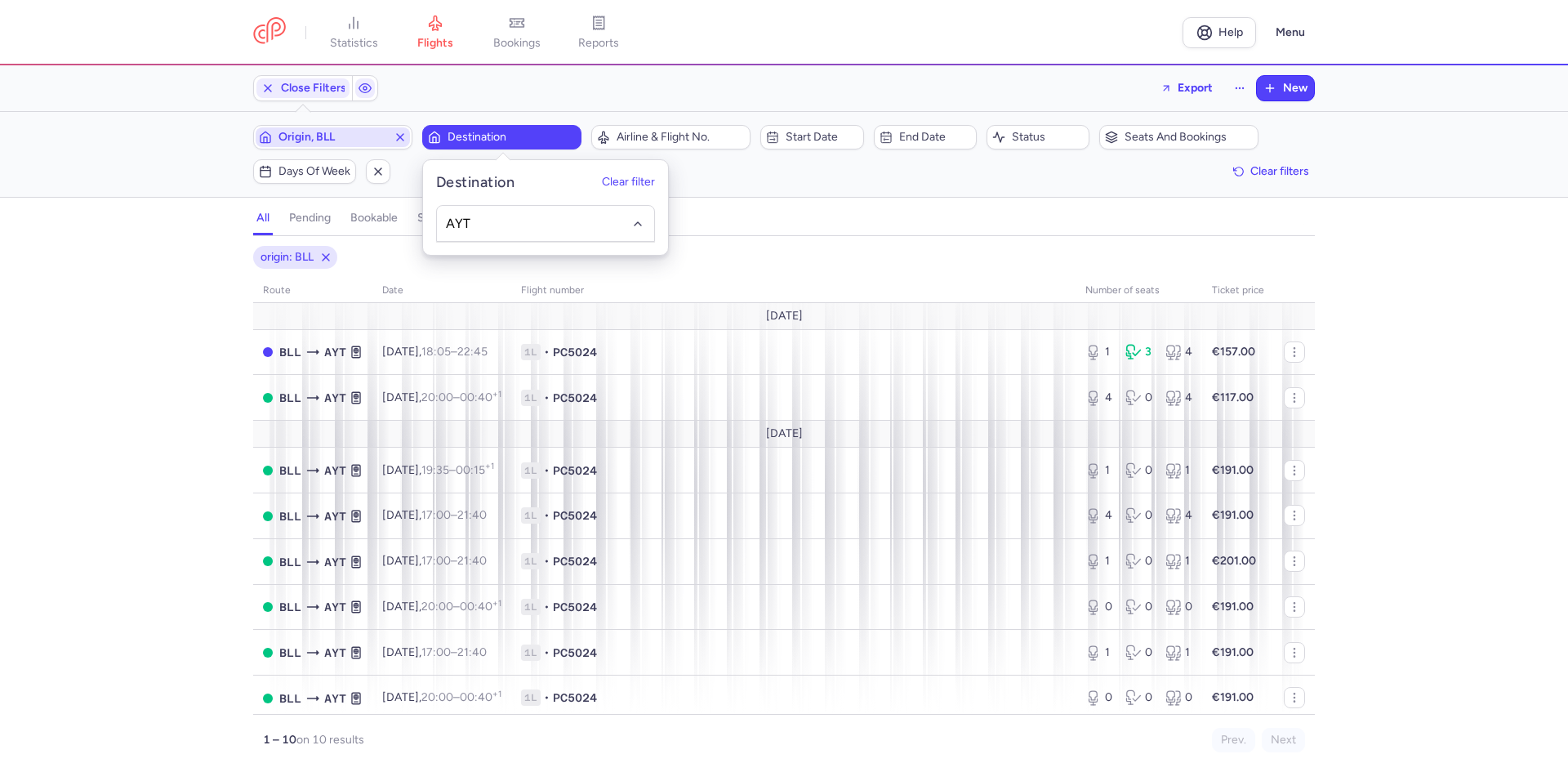 type on "AYT" 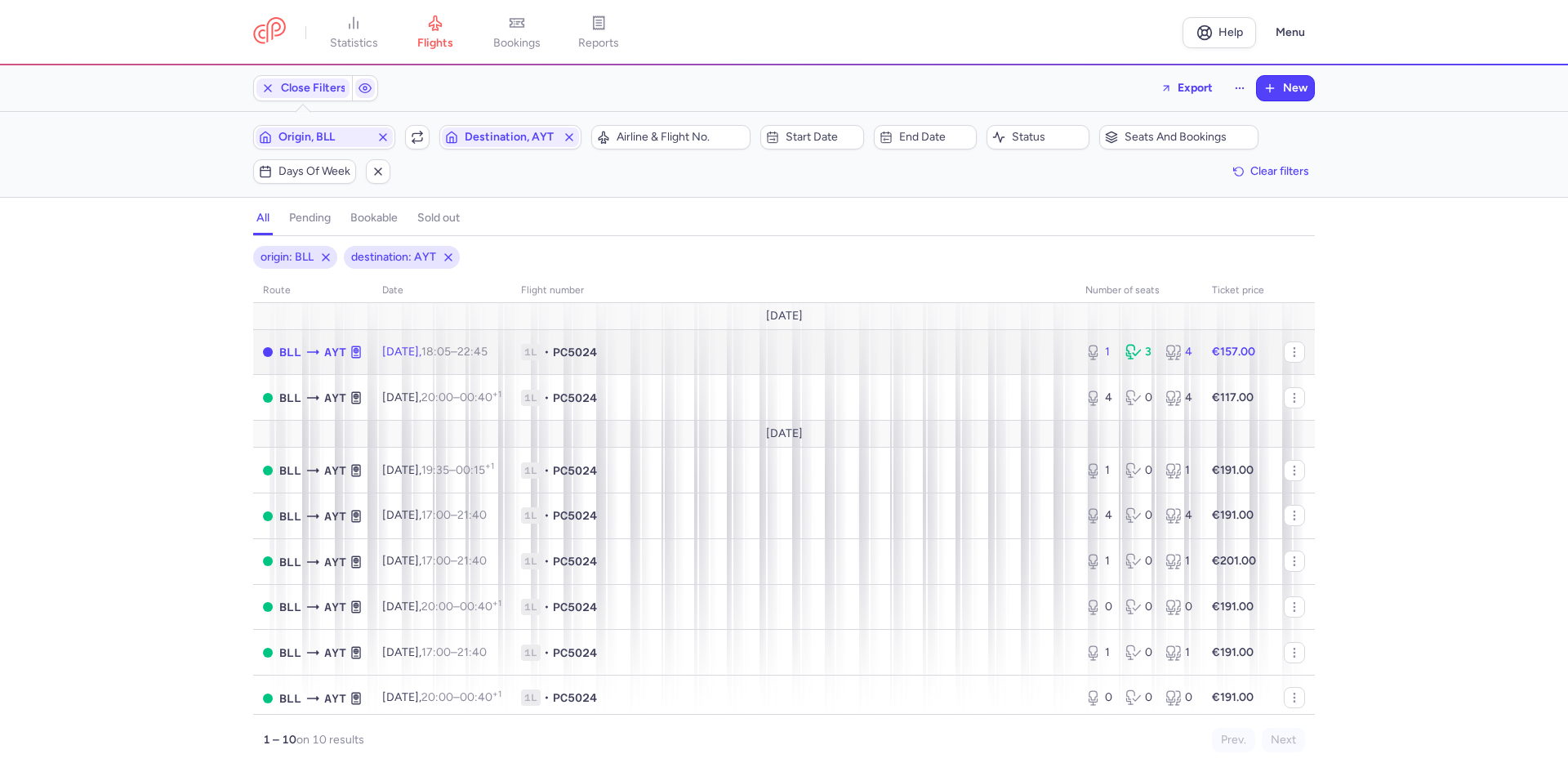 click on "1L • PC5024" 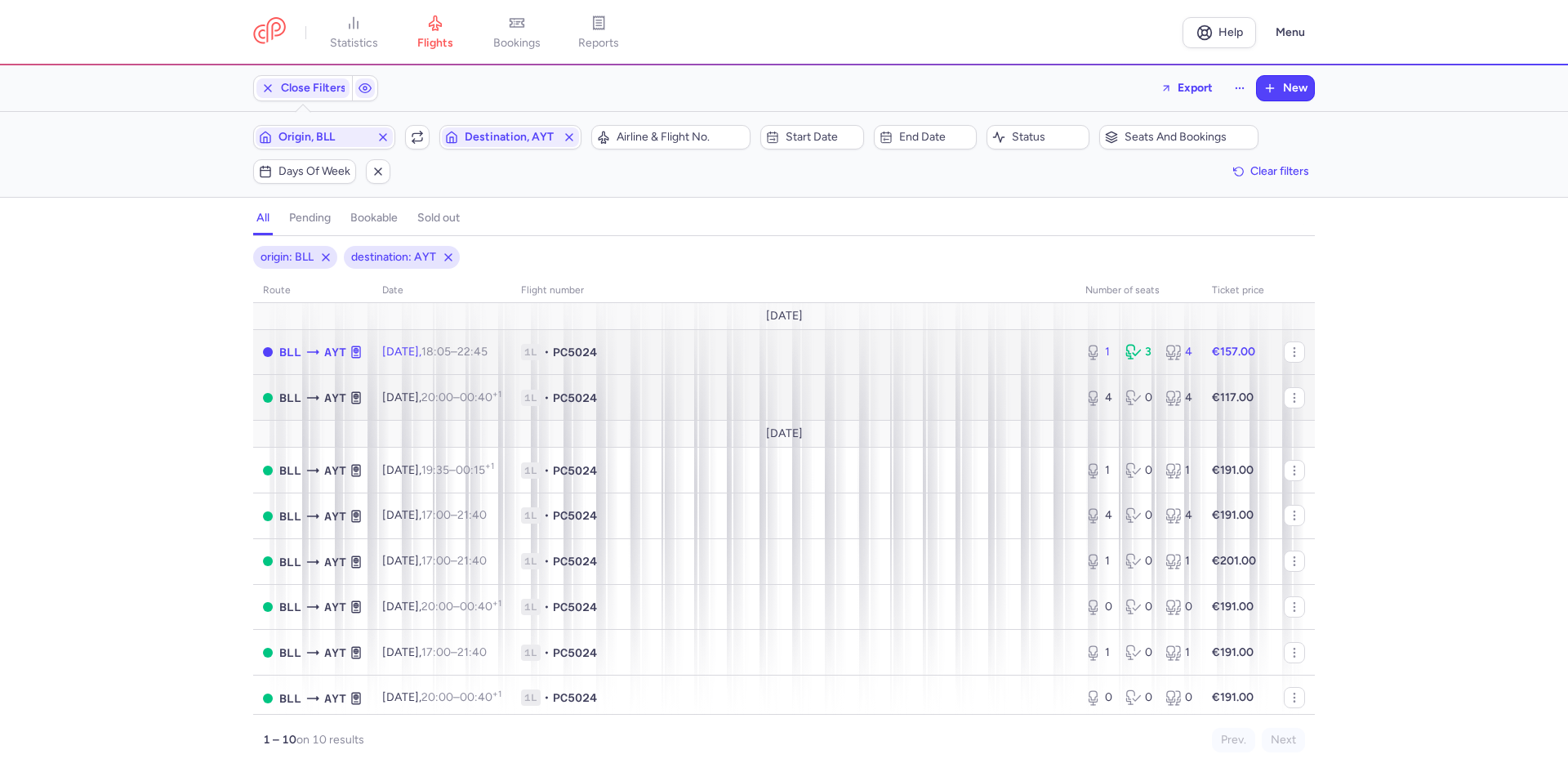 select on "hours" 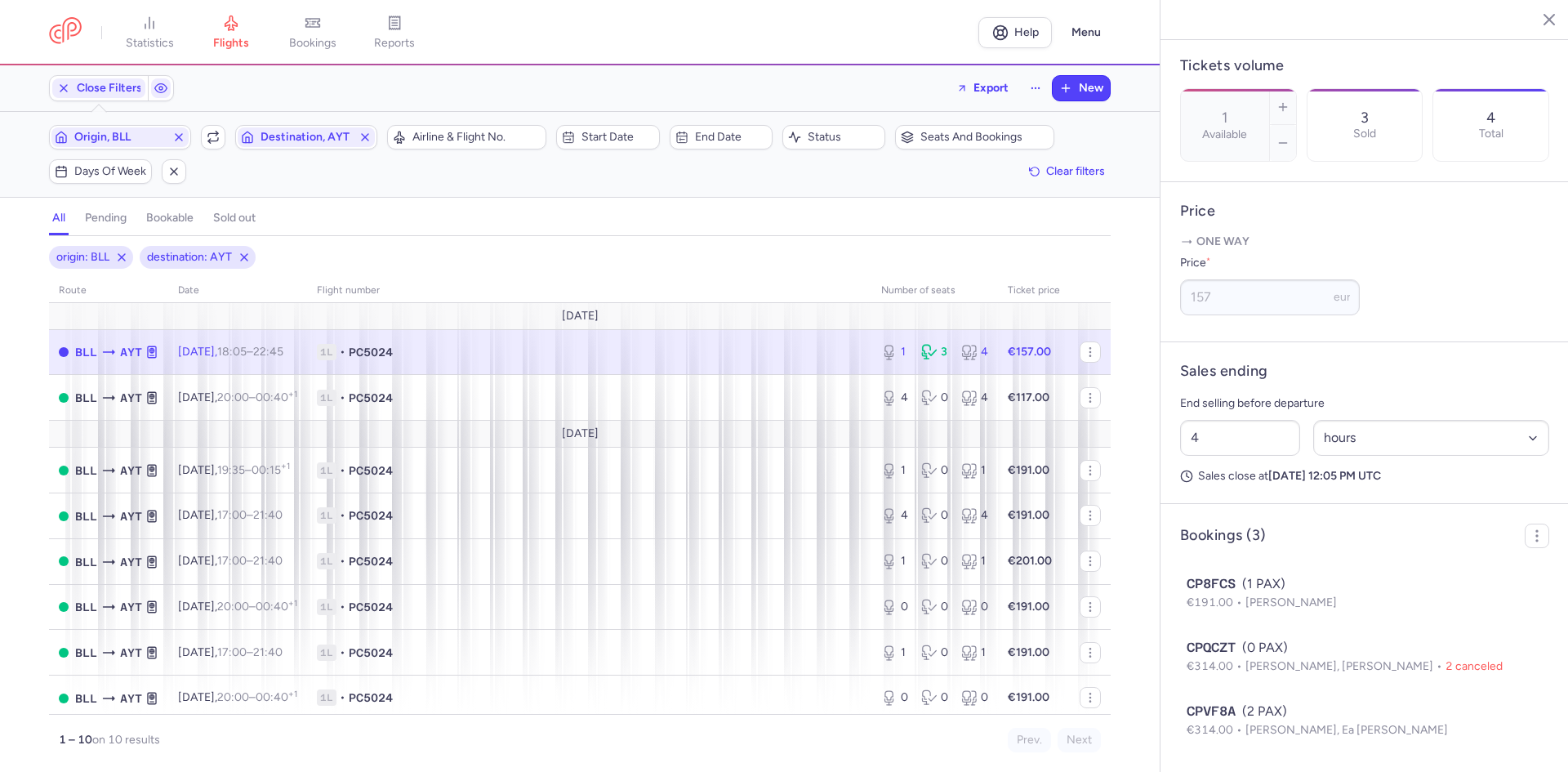 scroll, scrollTop: 524, scrollLeft: 0, axis: vertical 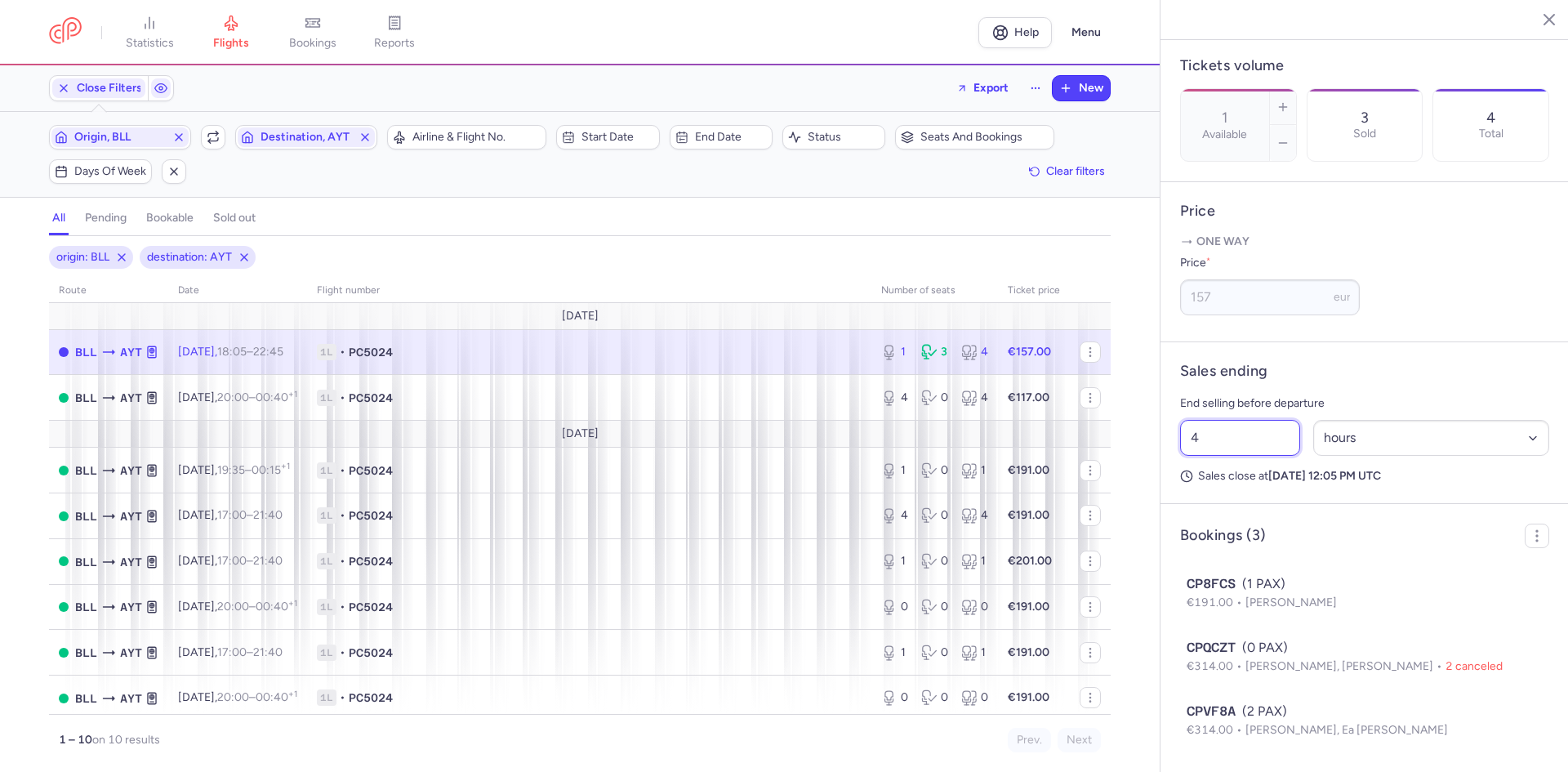 click on "4" at bounding box center [1240, 438] 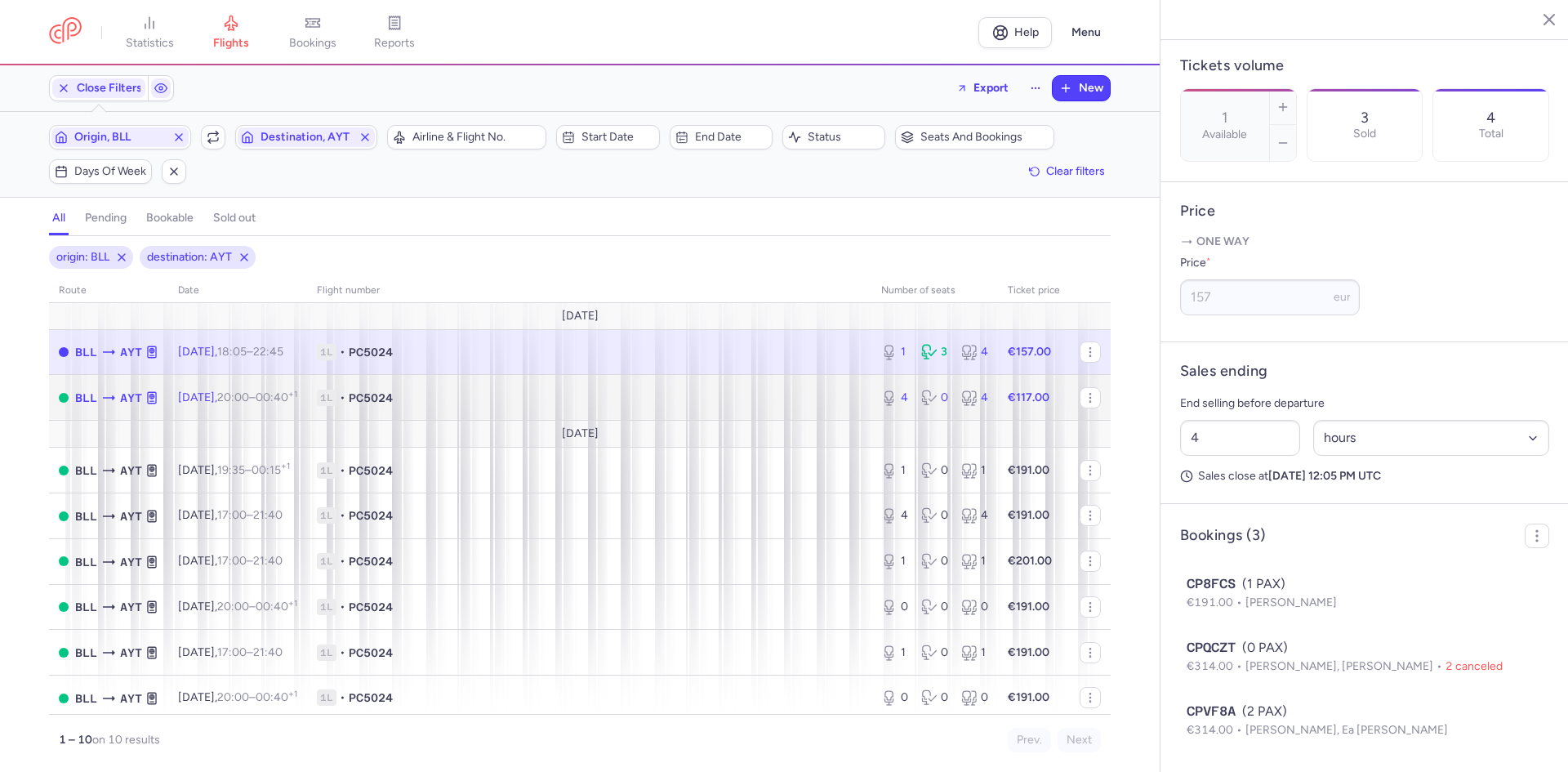 click on "1L • PC5024" 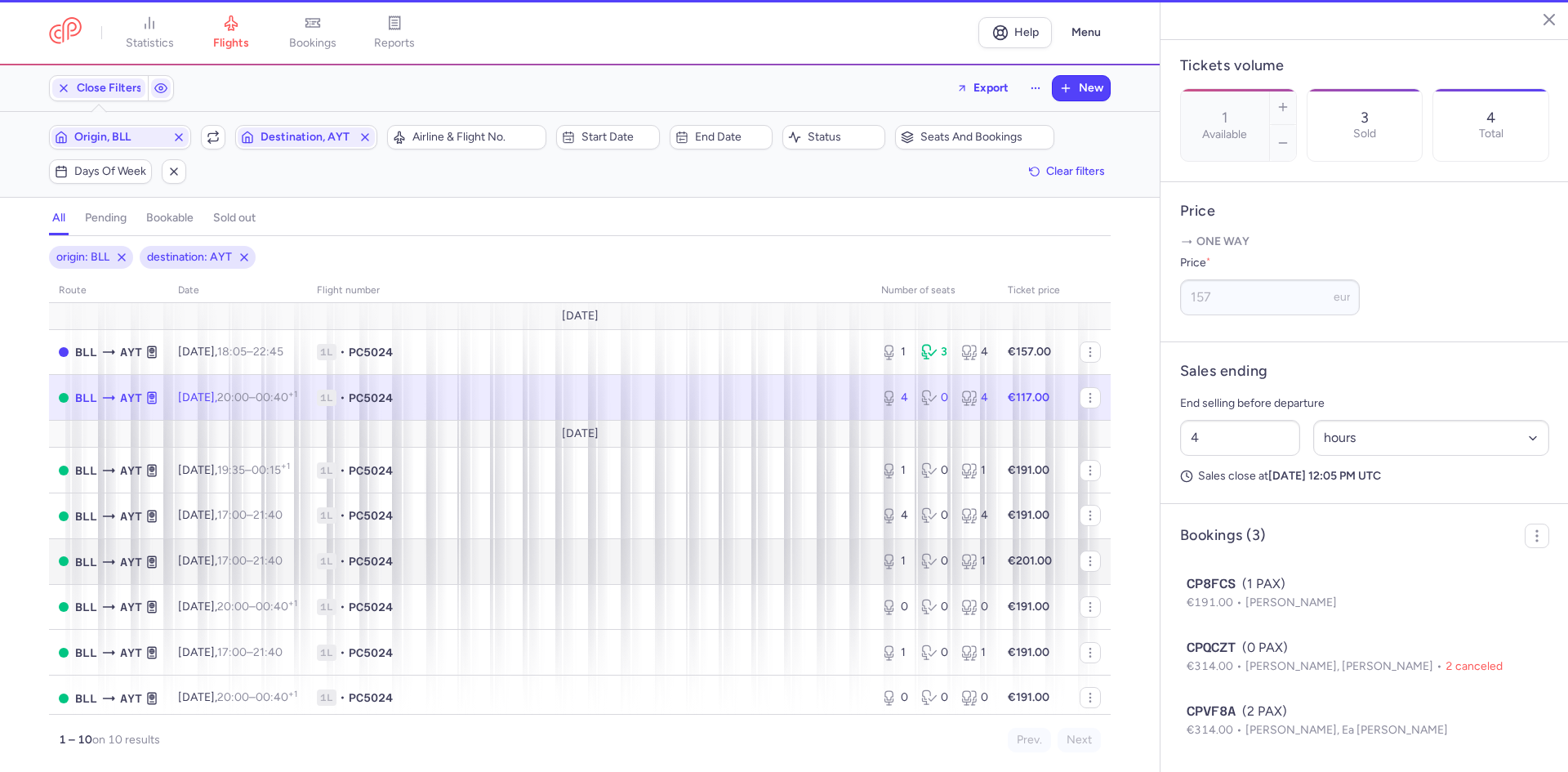 type on "4" 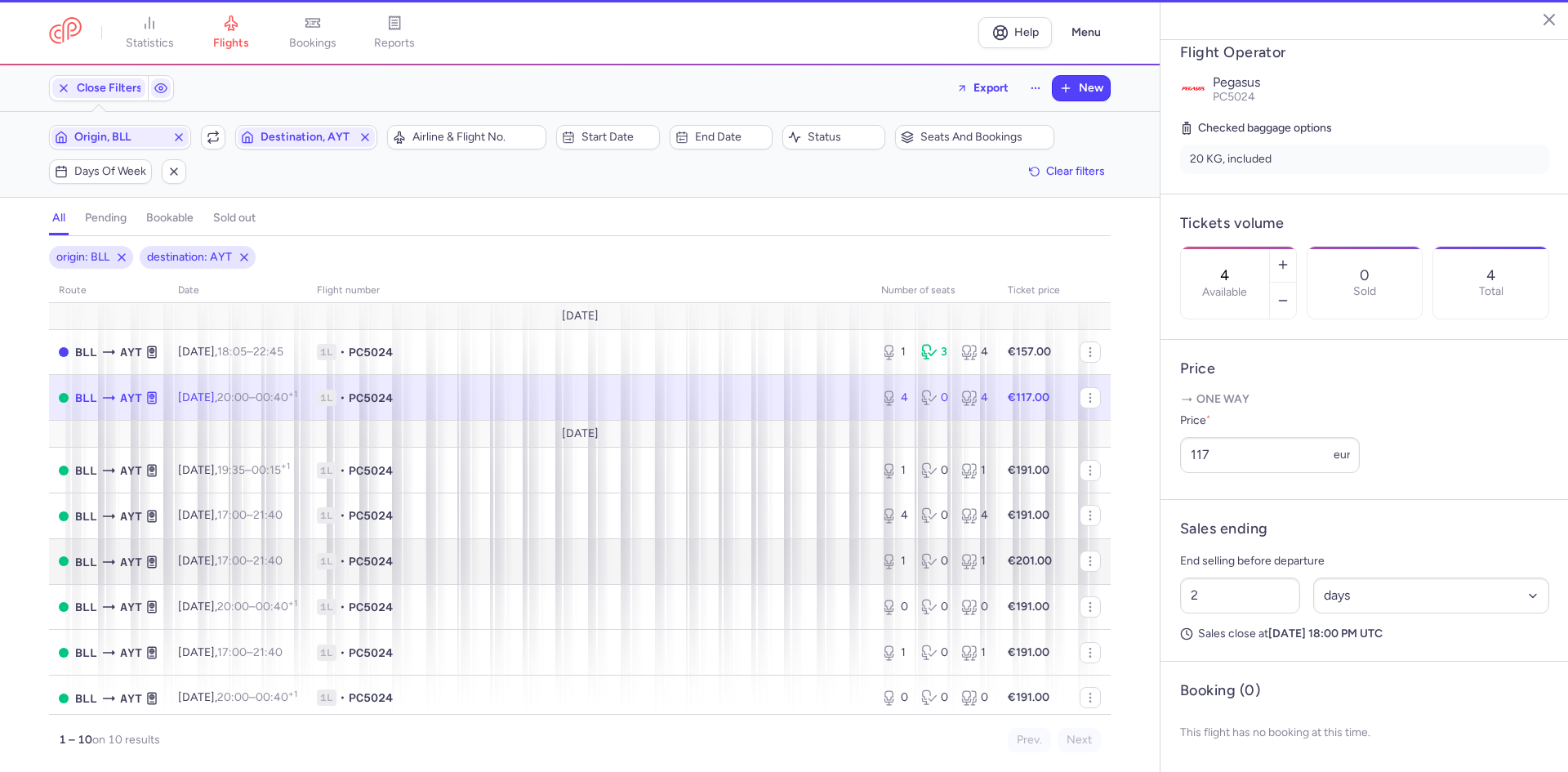 scroll, scrollTop: 354, scrollLeft: 0, axis: vertical 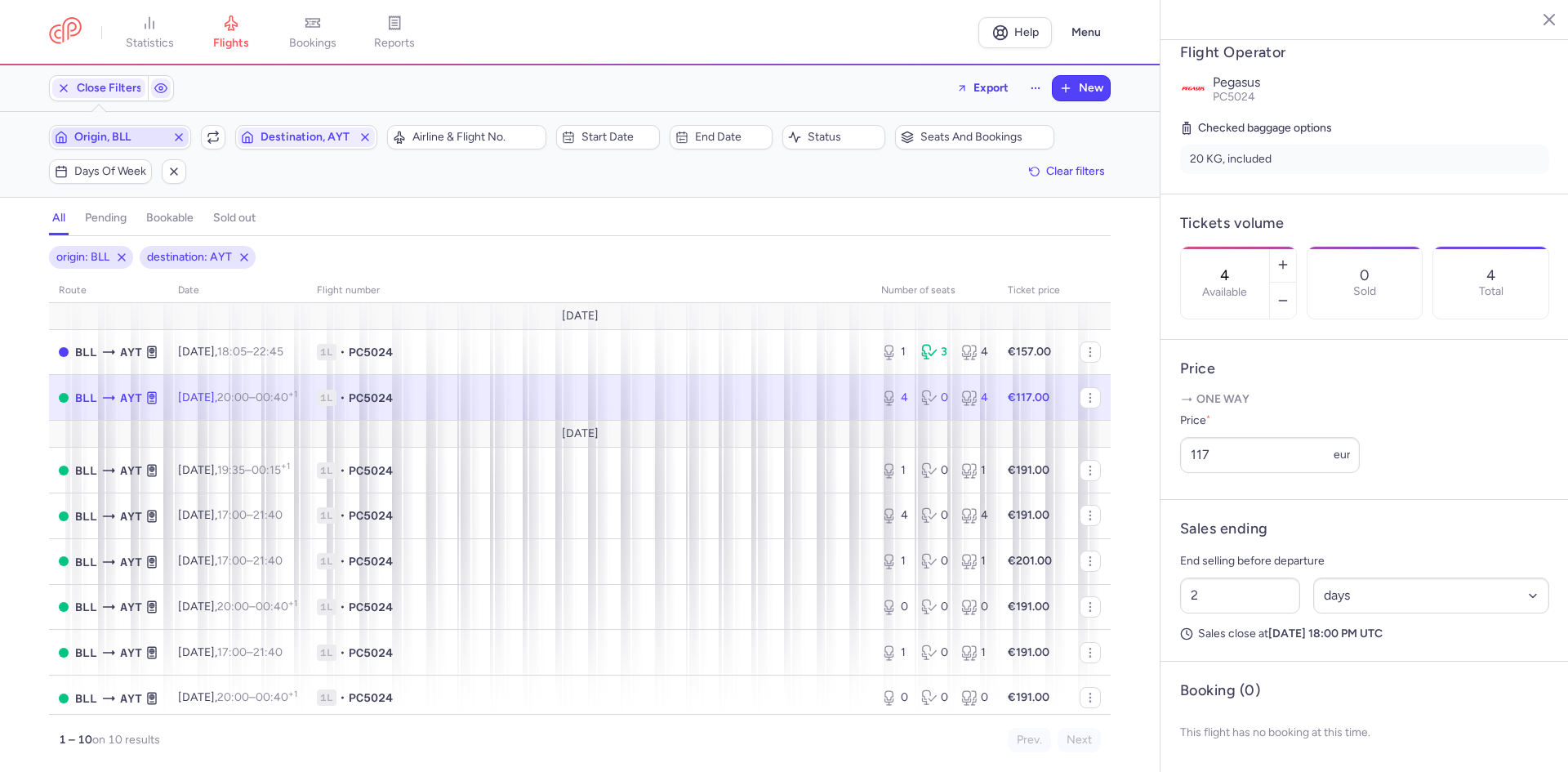 click on "Origin, BLL" at bounding box center (120, 137) 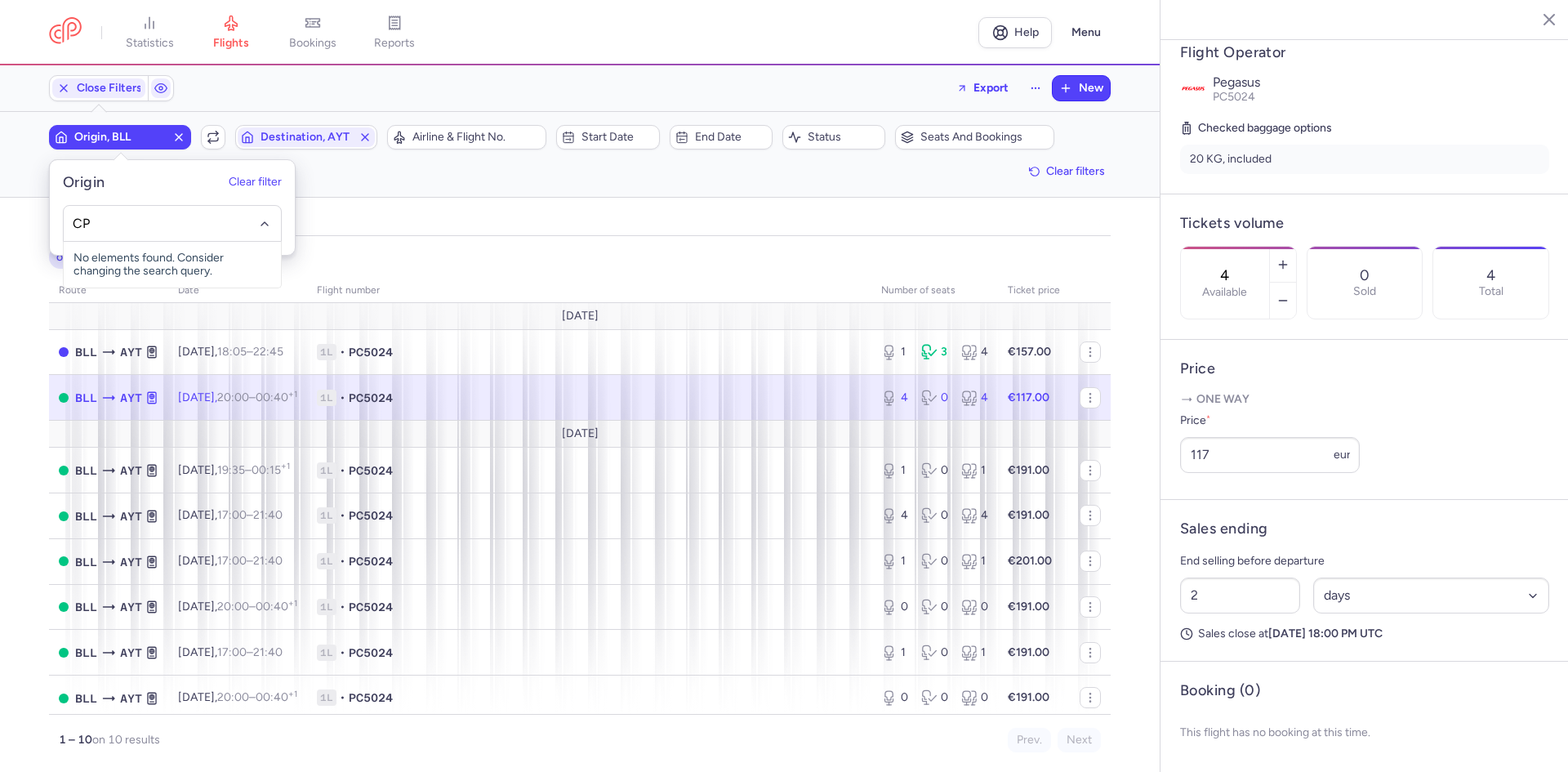 type on "CPH" 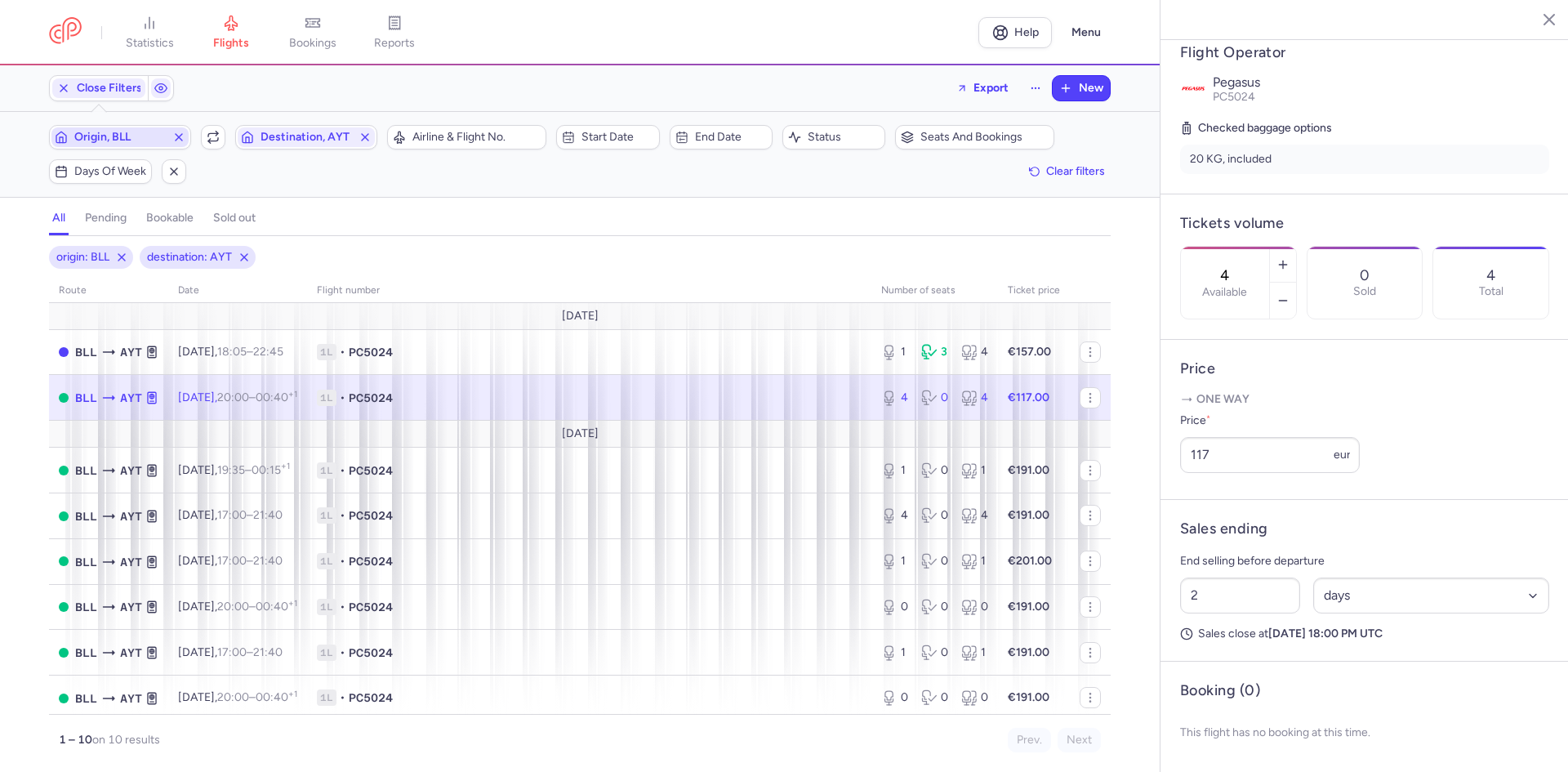 type 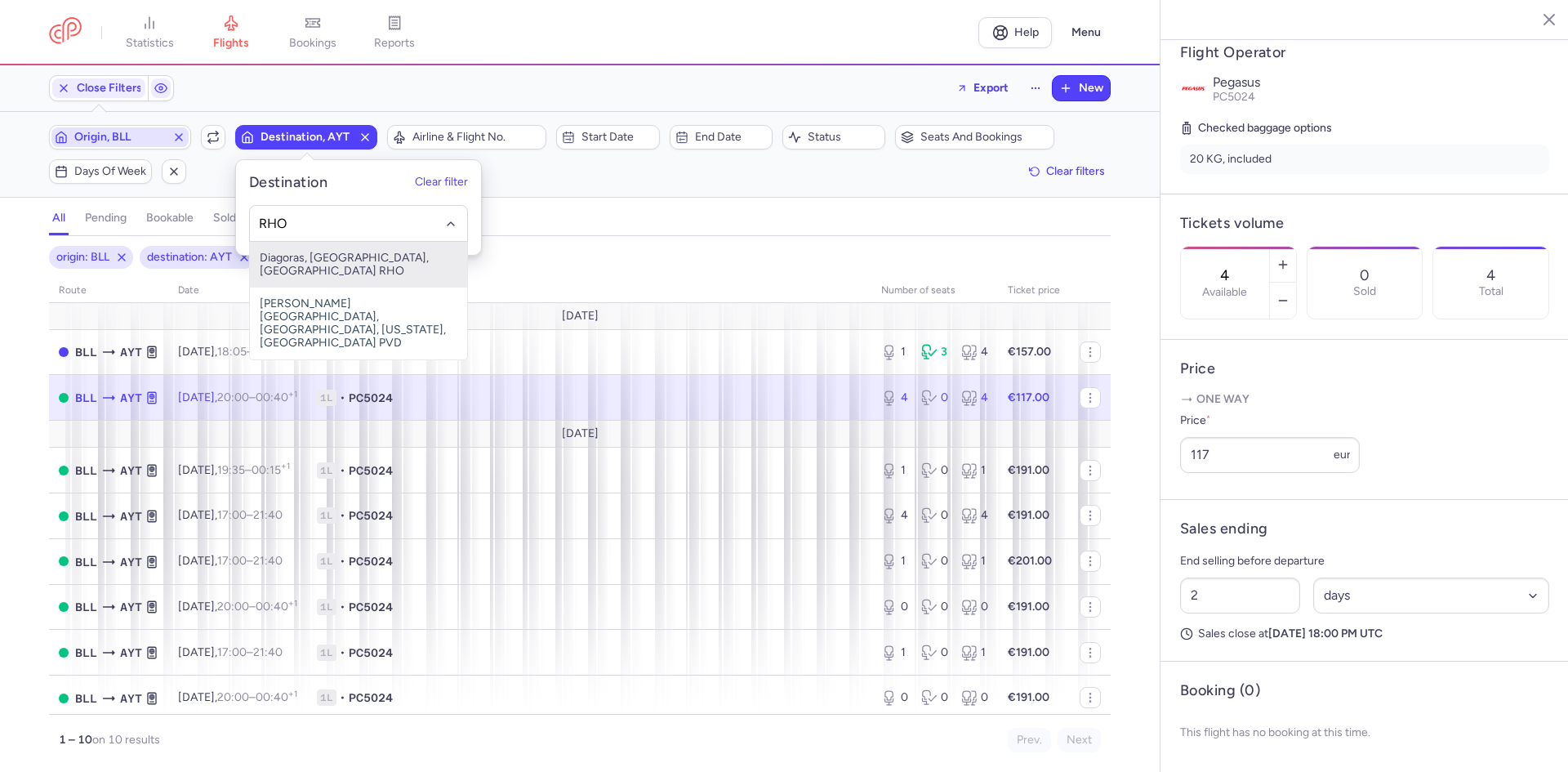 type on "RHO" 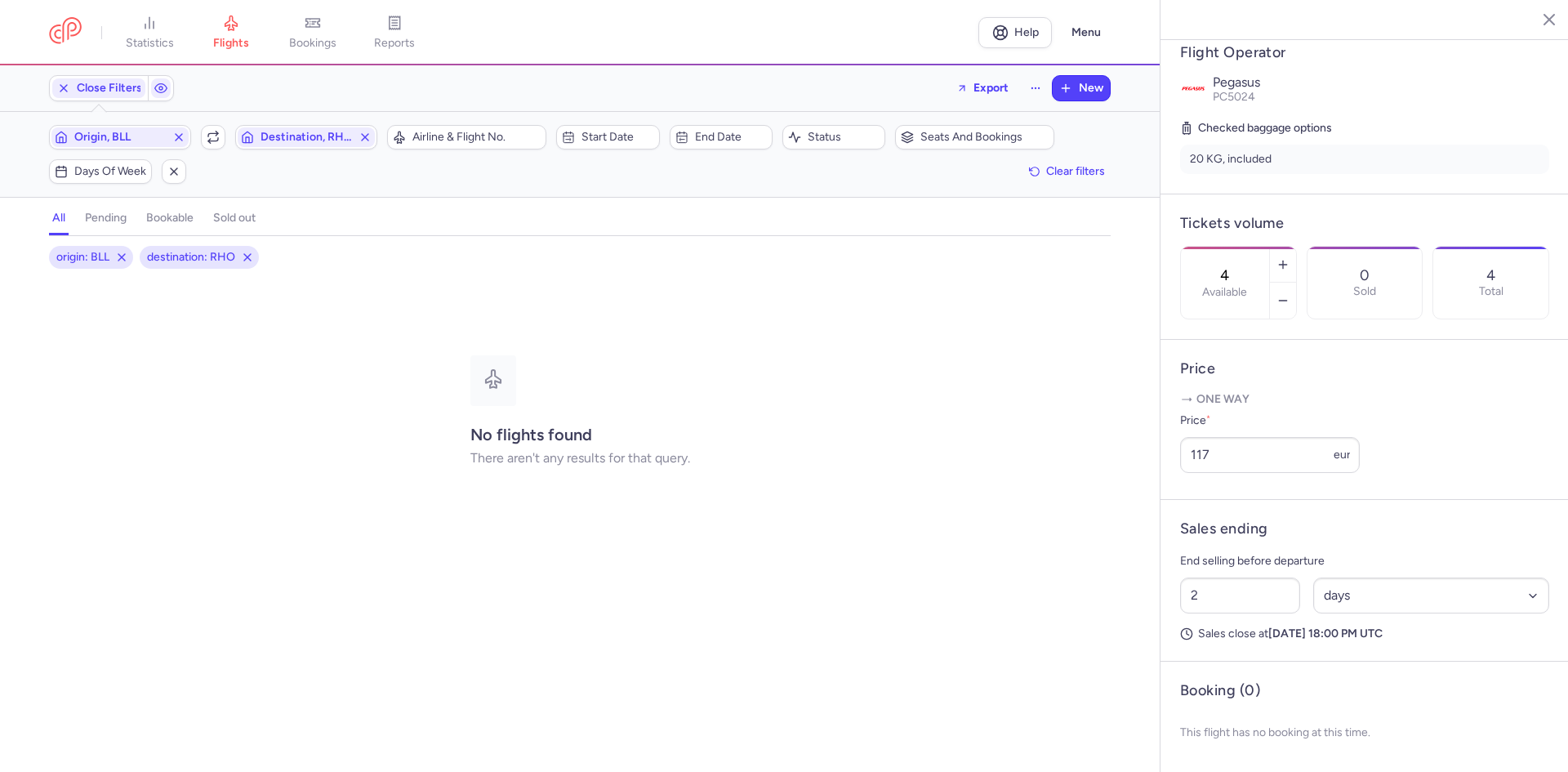 click on "Origin, BLL  Include return  Destination, RHO" at bounding box center [213, 137] 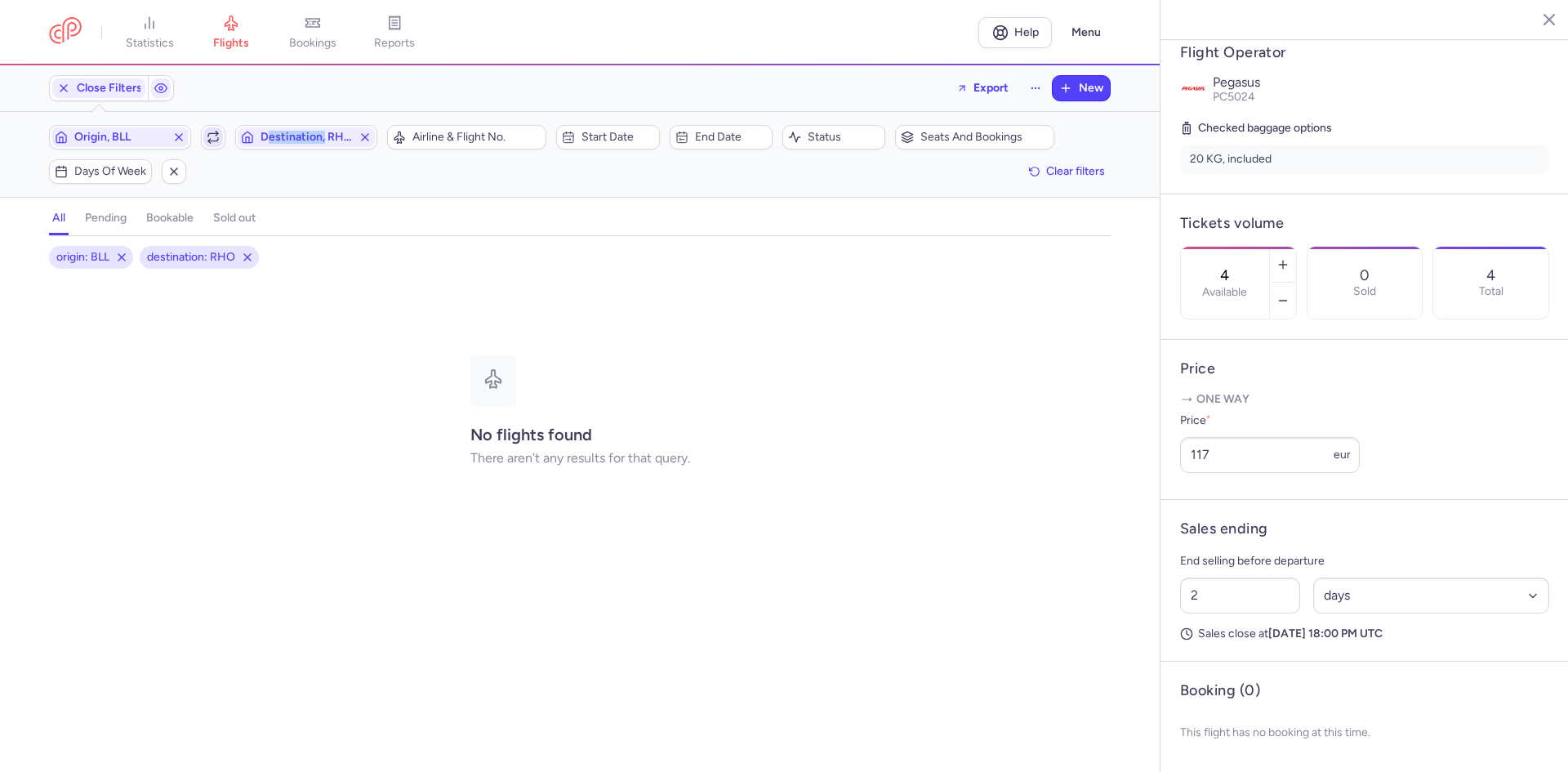 click at bounding box center (213, 137) 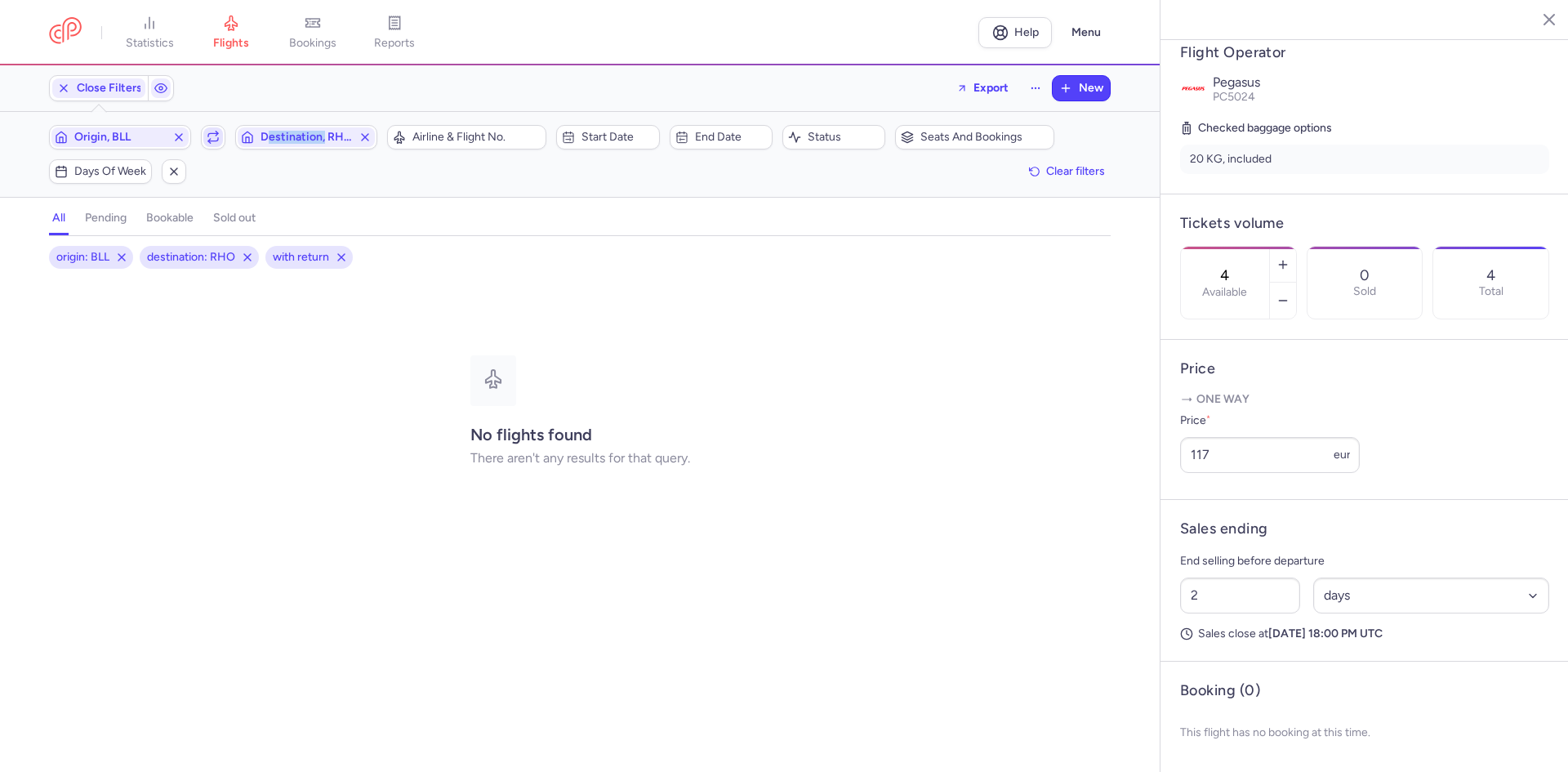 click 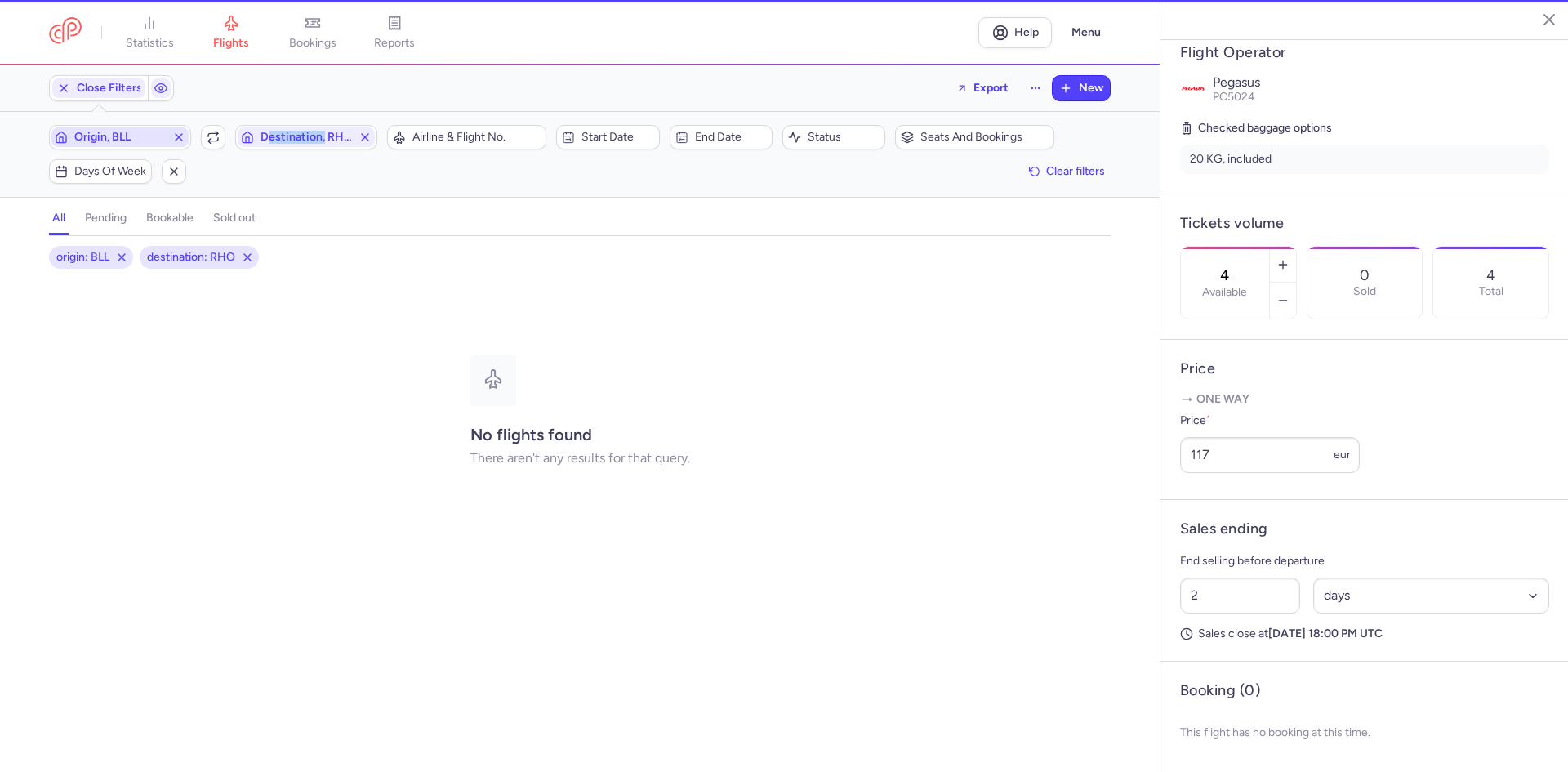 click on "Origin, BLL" at bounding box center [120, 137] 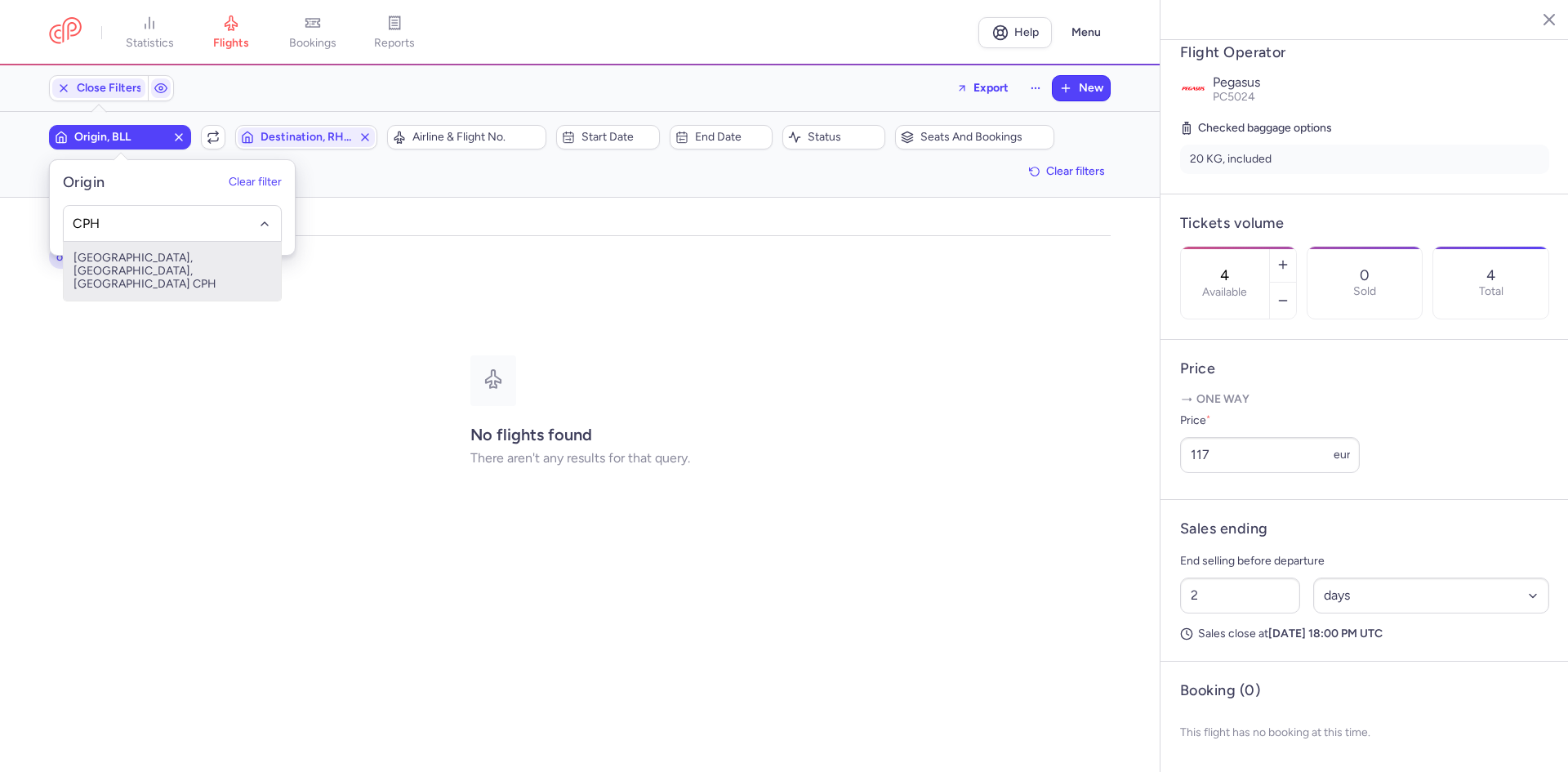 type on "CPH" 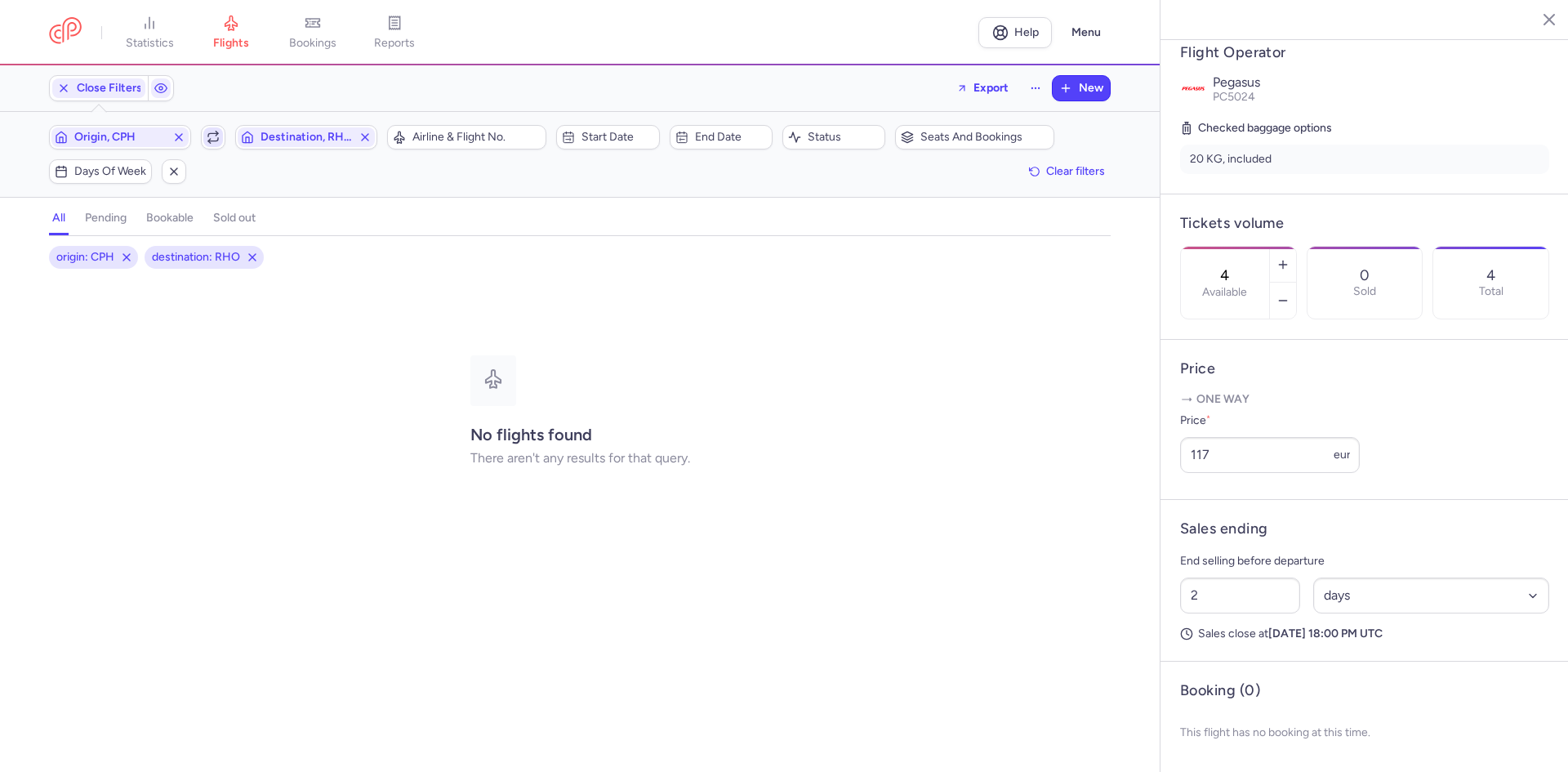 click 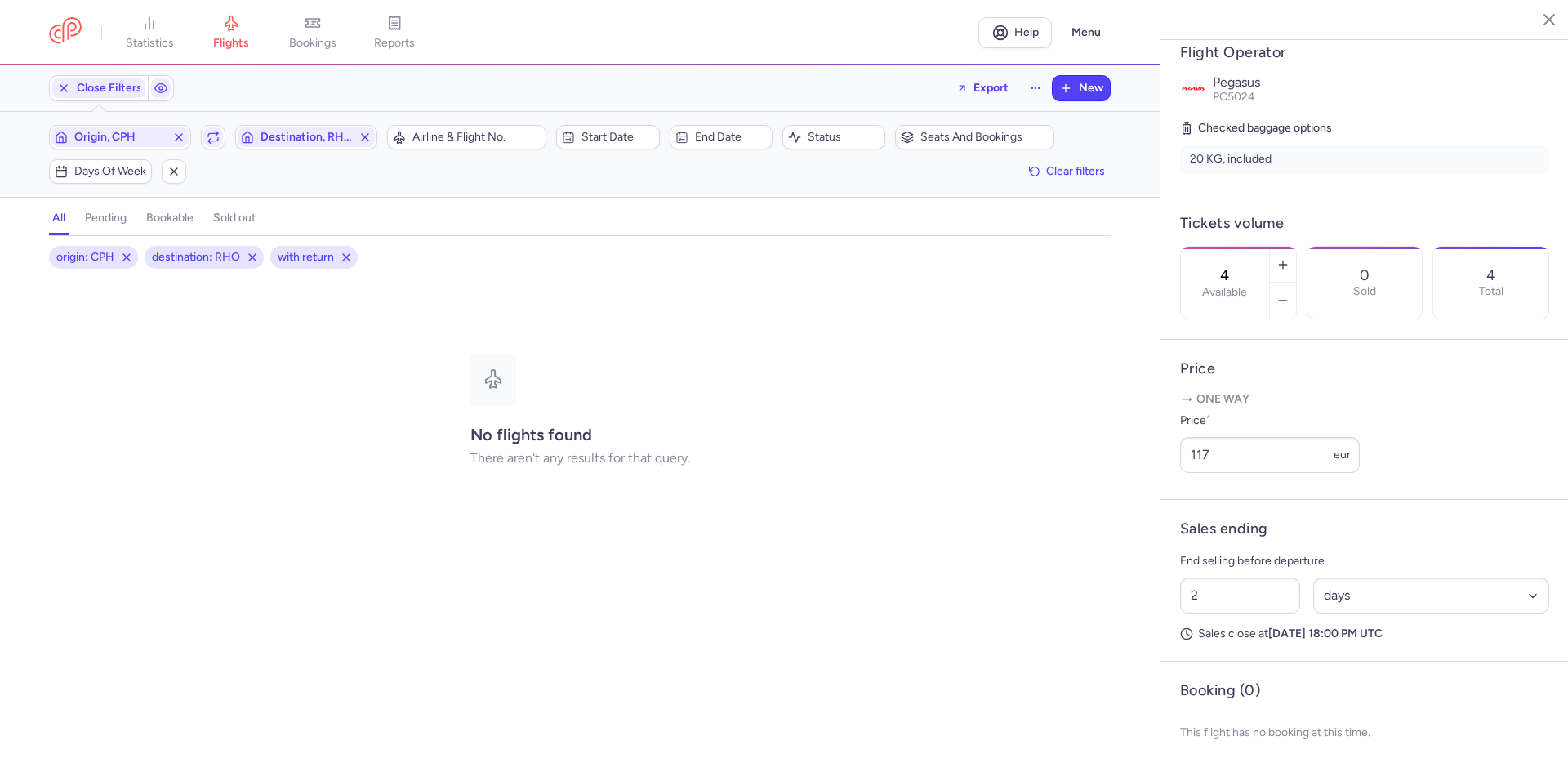 click on "Origin, CPH  Include return  Destination, RHO" at bounding box center [213, 137] 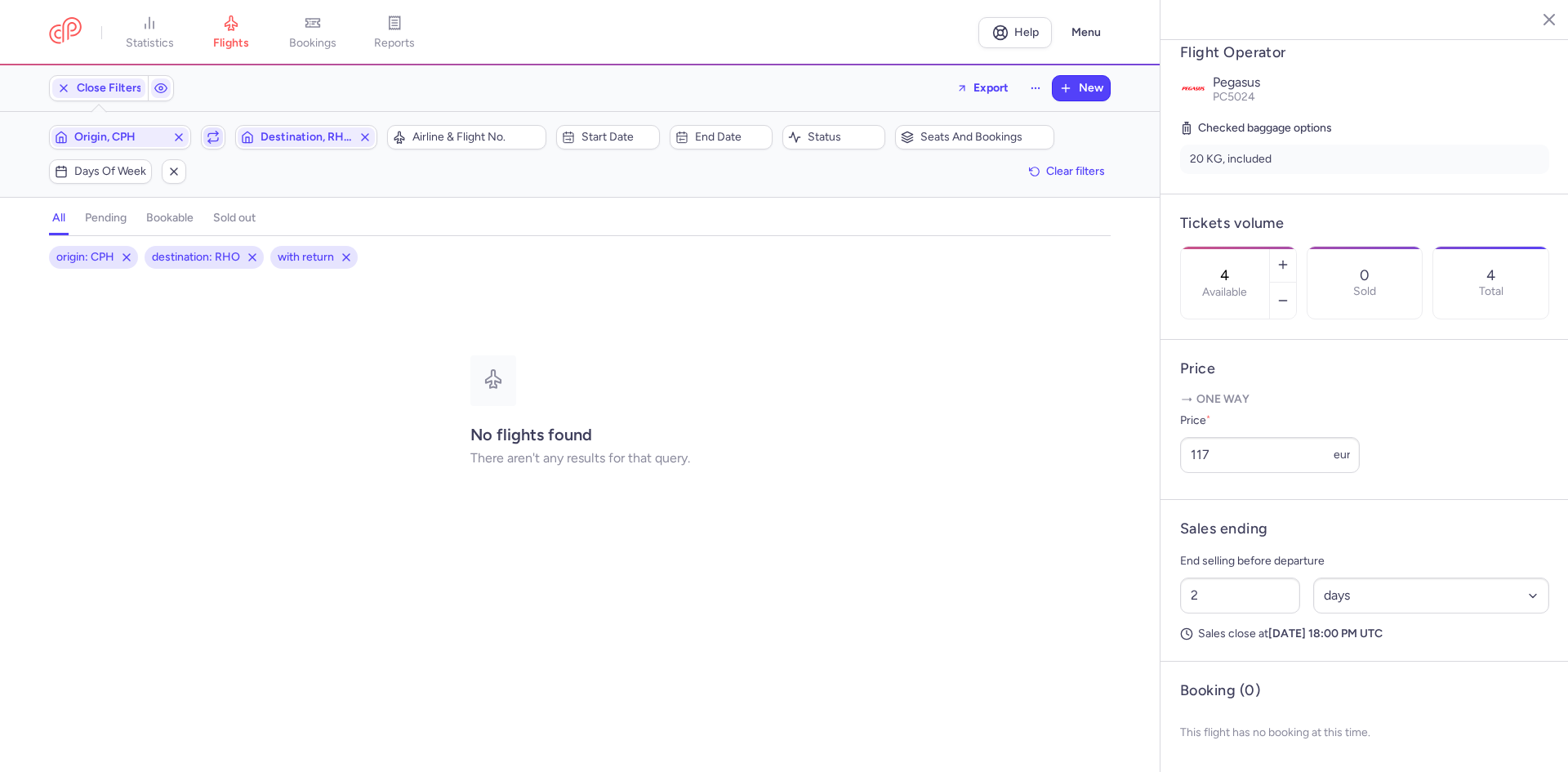 click at bounding box center [213, 137] 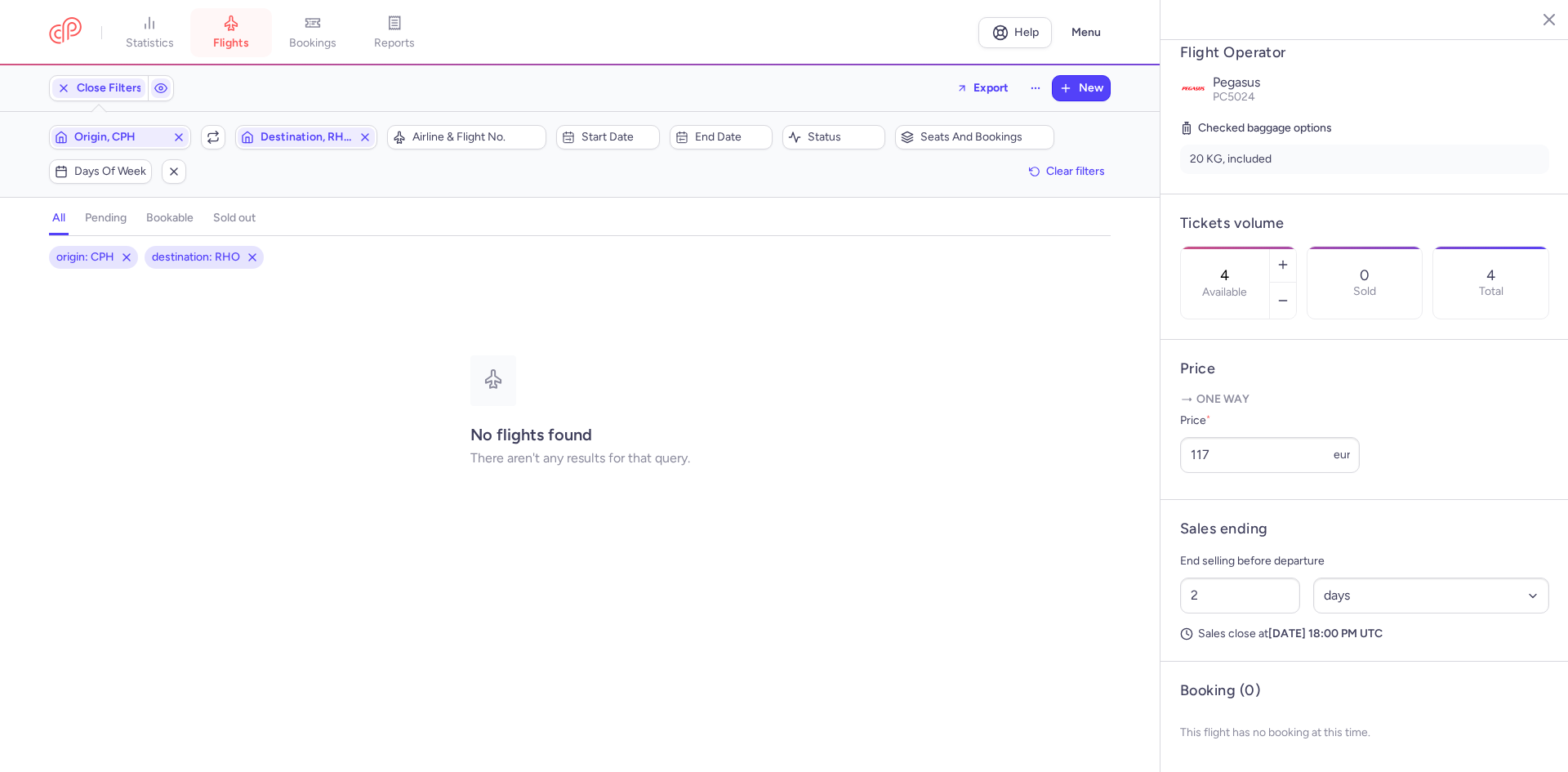 click on "flights" at bounding box center (231, 33) 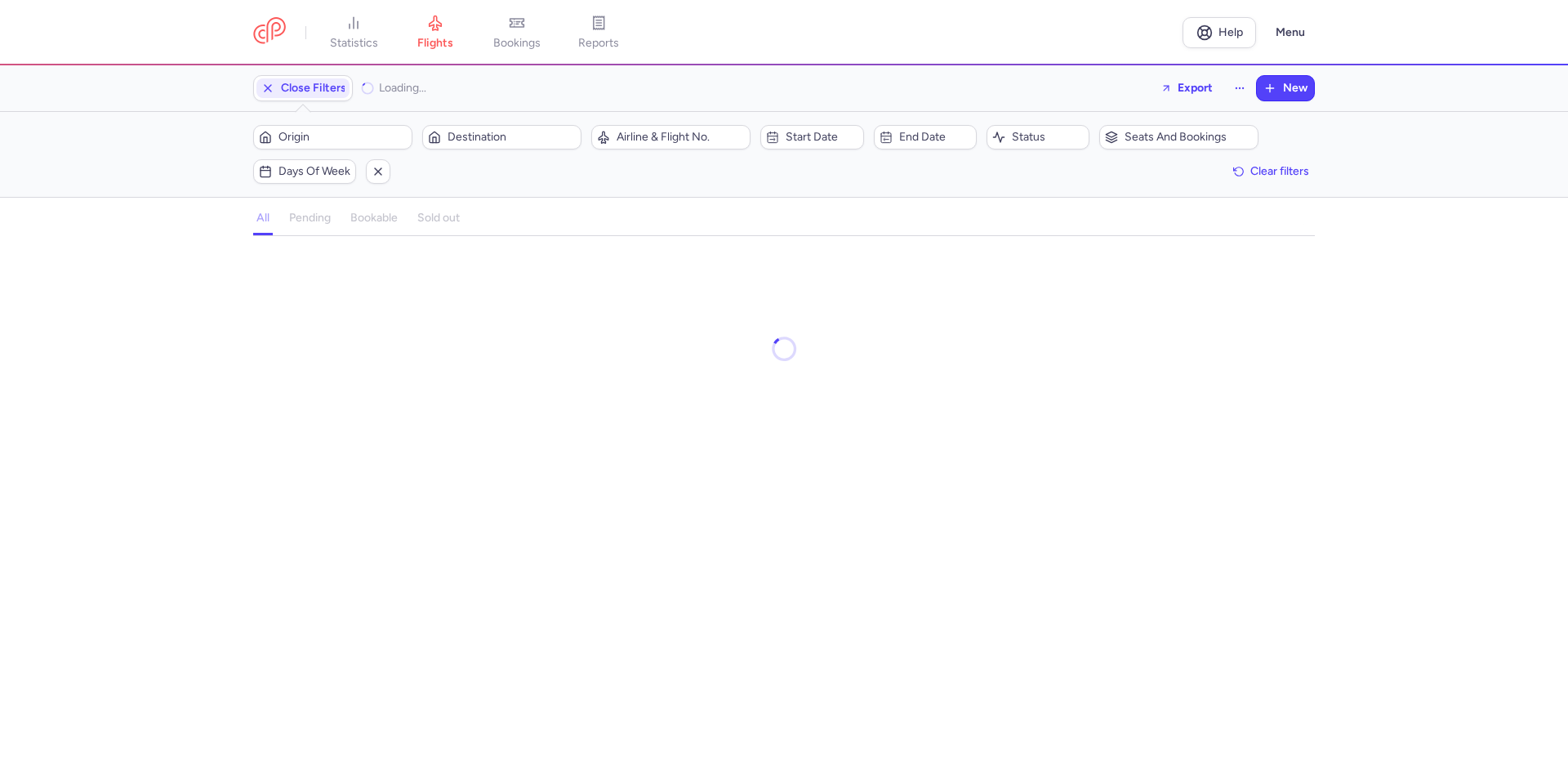 click on "statistics flights bookings reports" at bounding box center (718, 33) 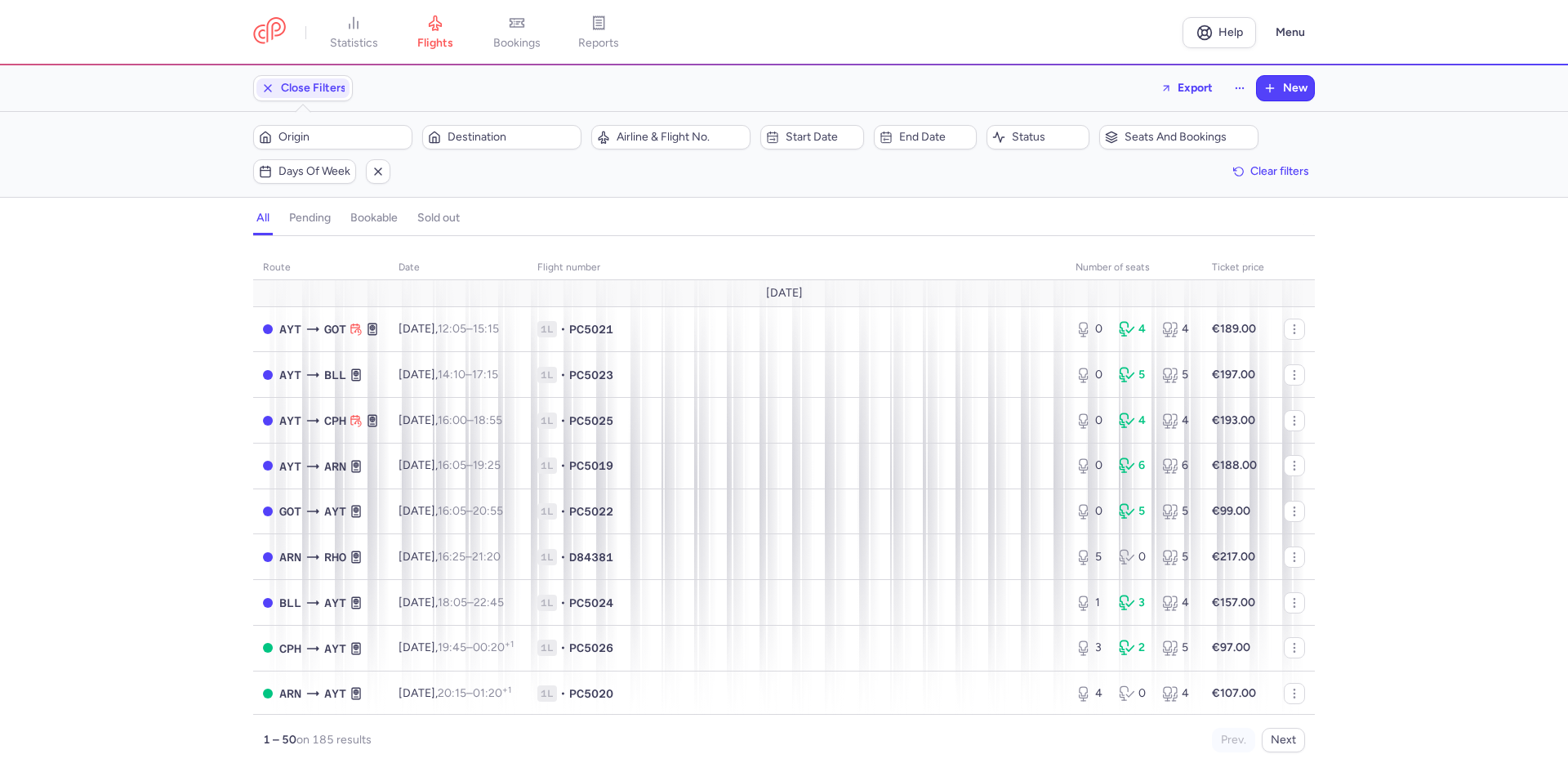 click on "bookings" at bounding box center [517, 33] 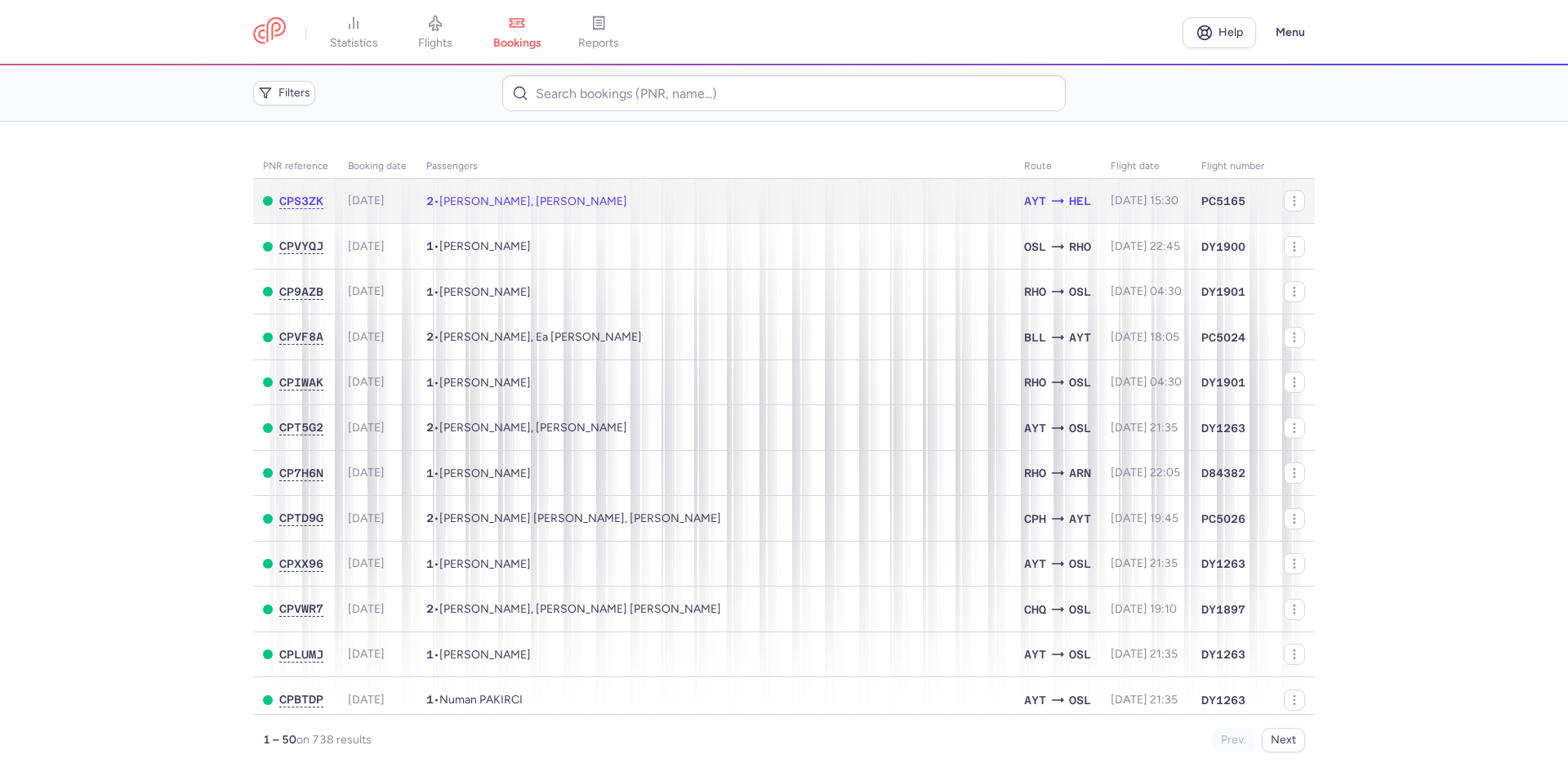 click on "[PERSON_NAME], [PERSON_NAME]" at bounding box center [533, 201] 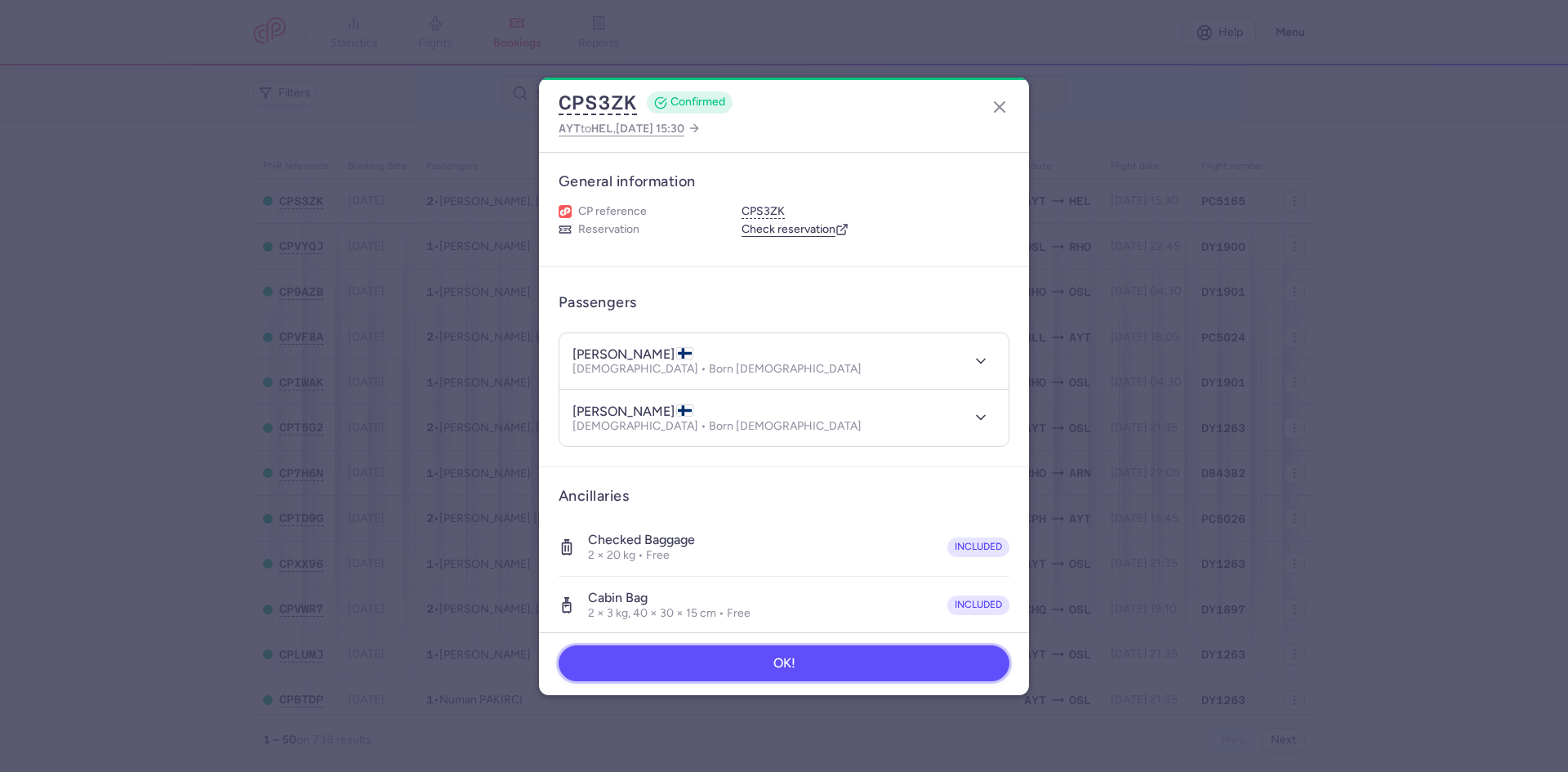 click on "OK!" at bounding box center [784, 663] 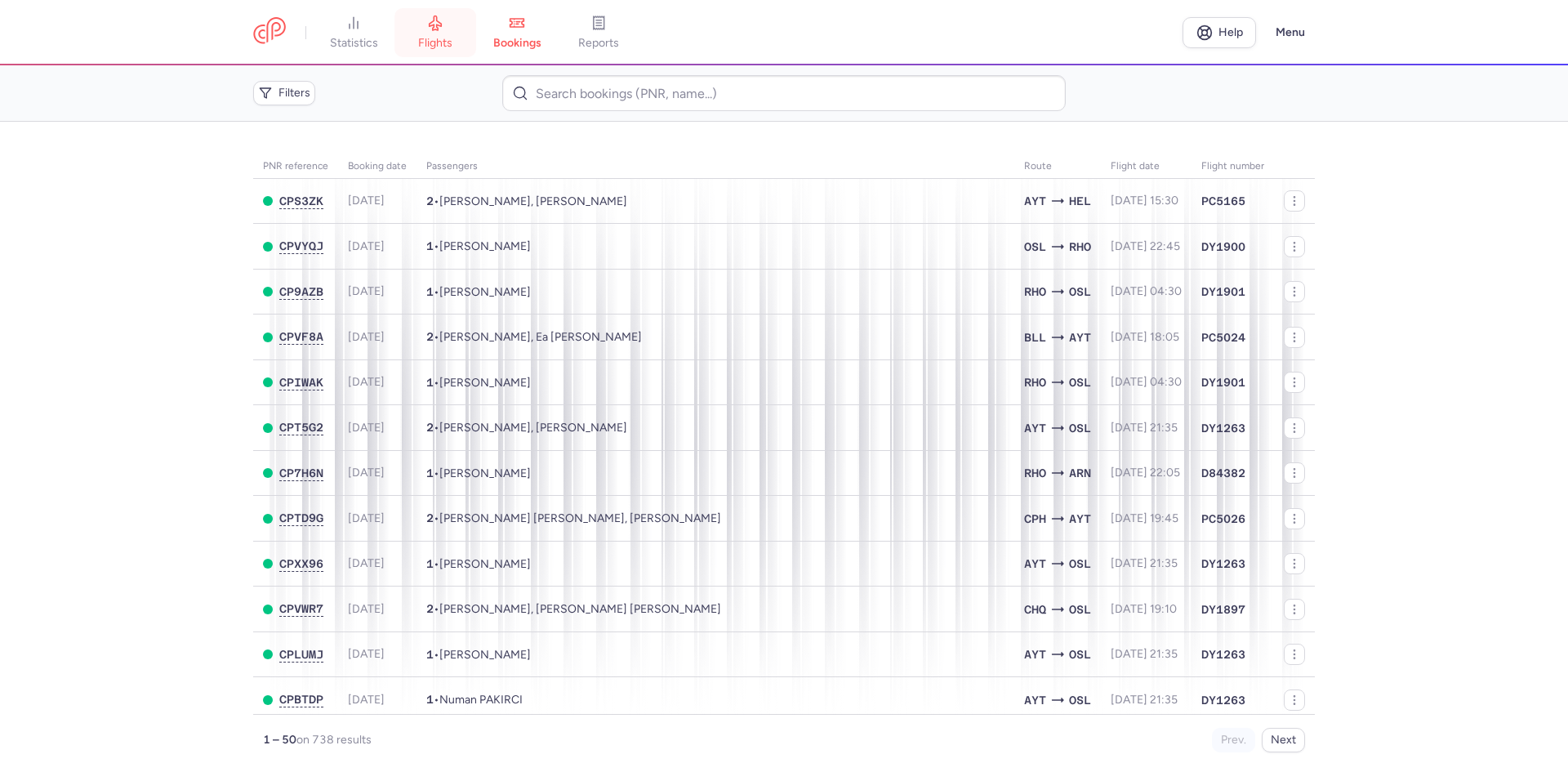 scroll, scrollTop: 0, scrollLeft: 0, axis: both 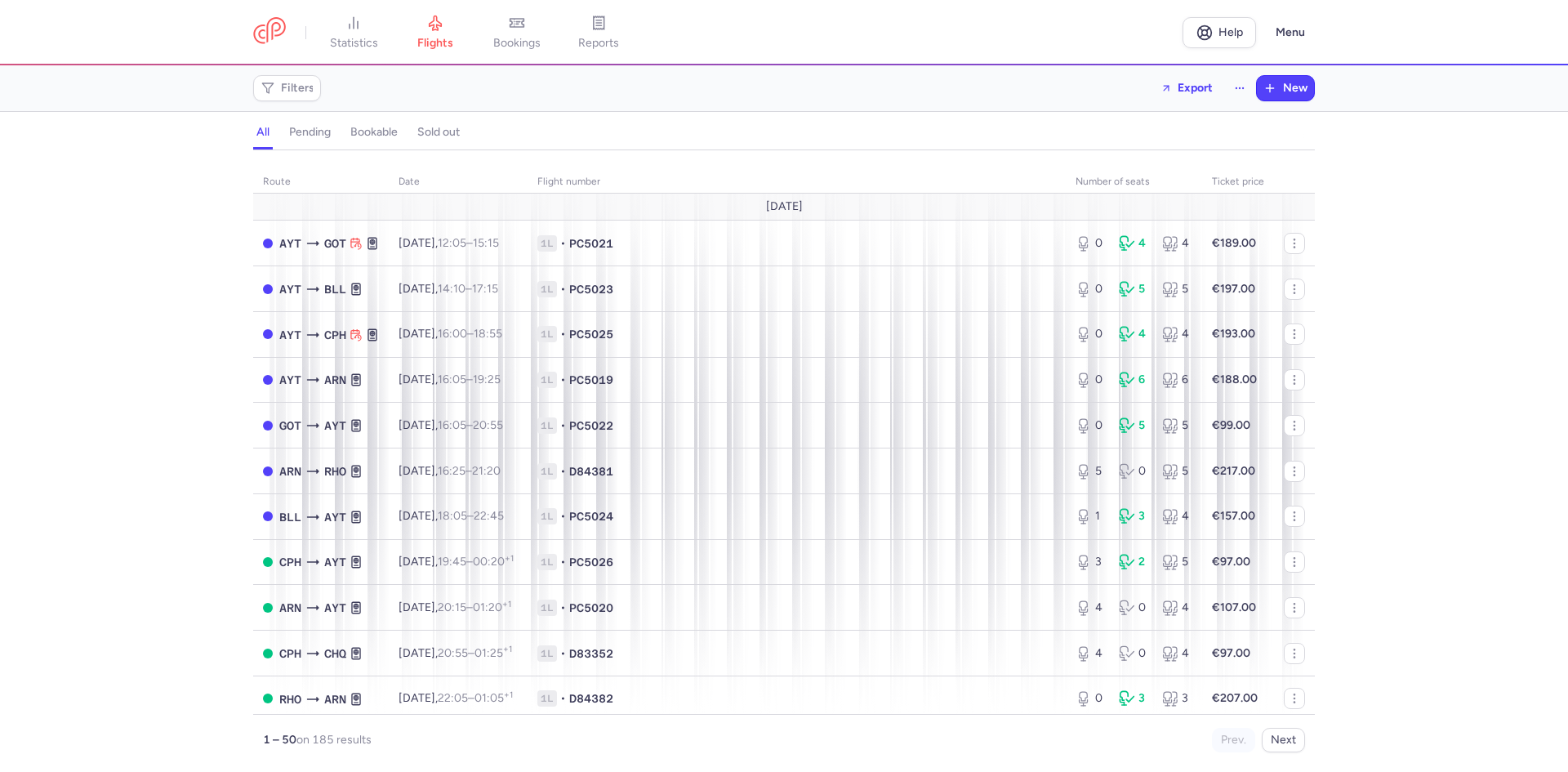 click 